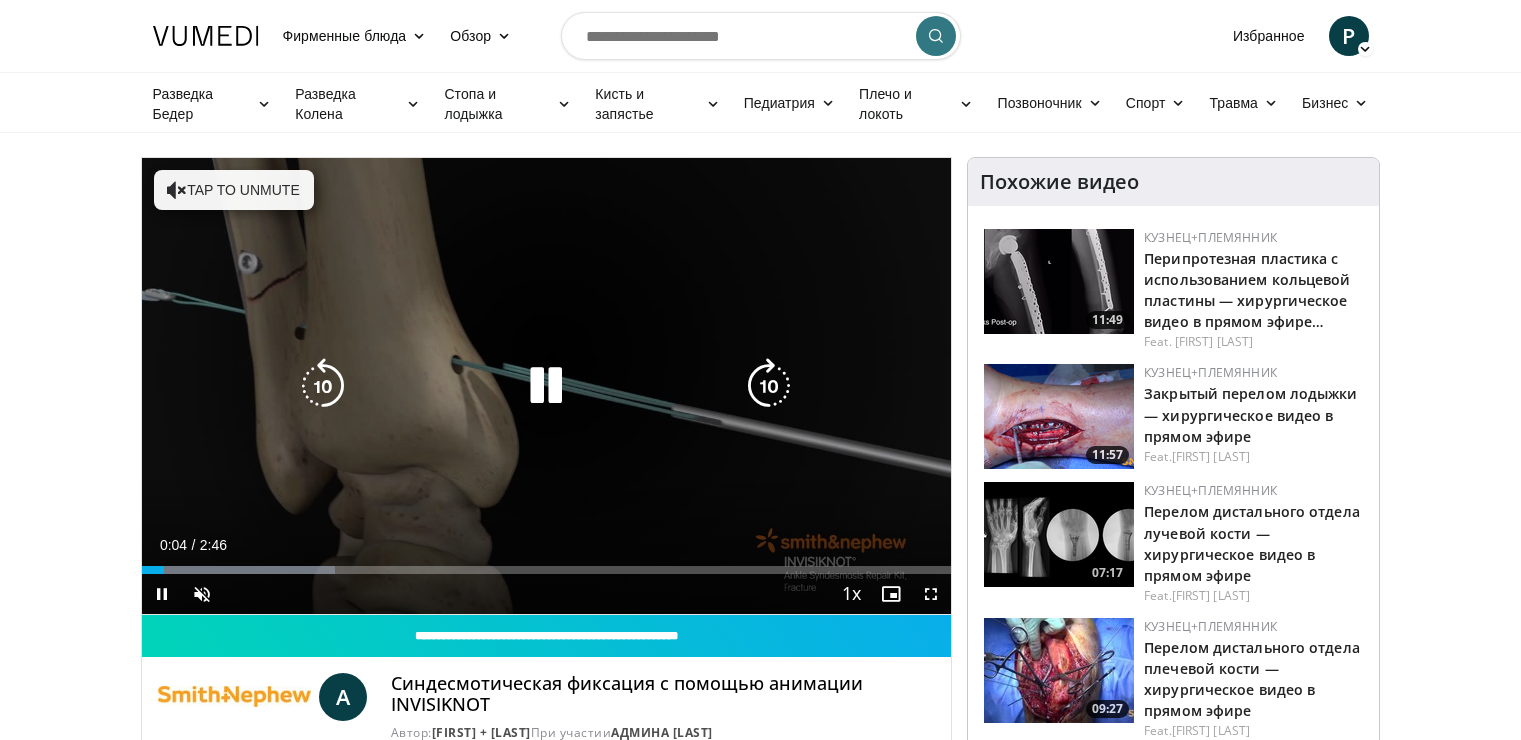 scroll, scrollTop: 0, scrollLeft: 0, axis: both 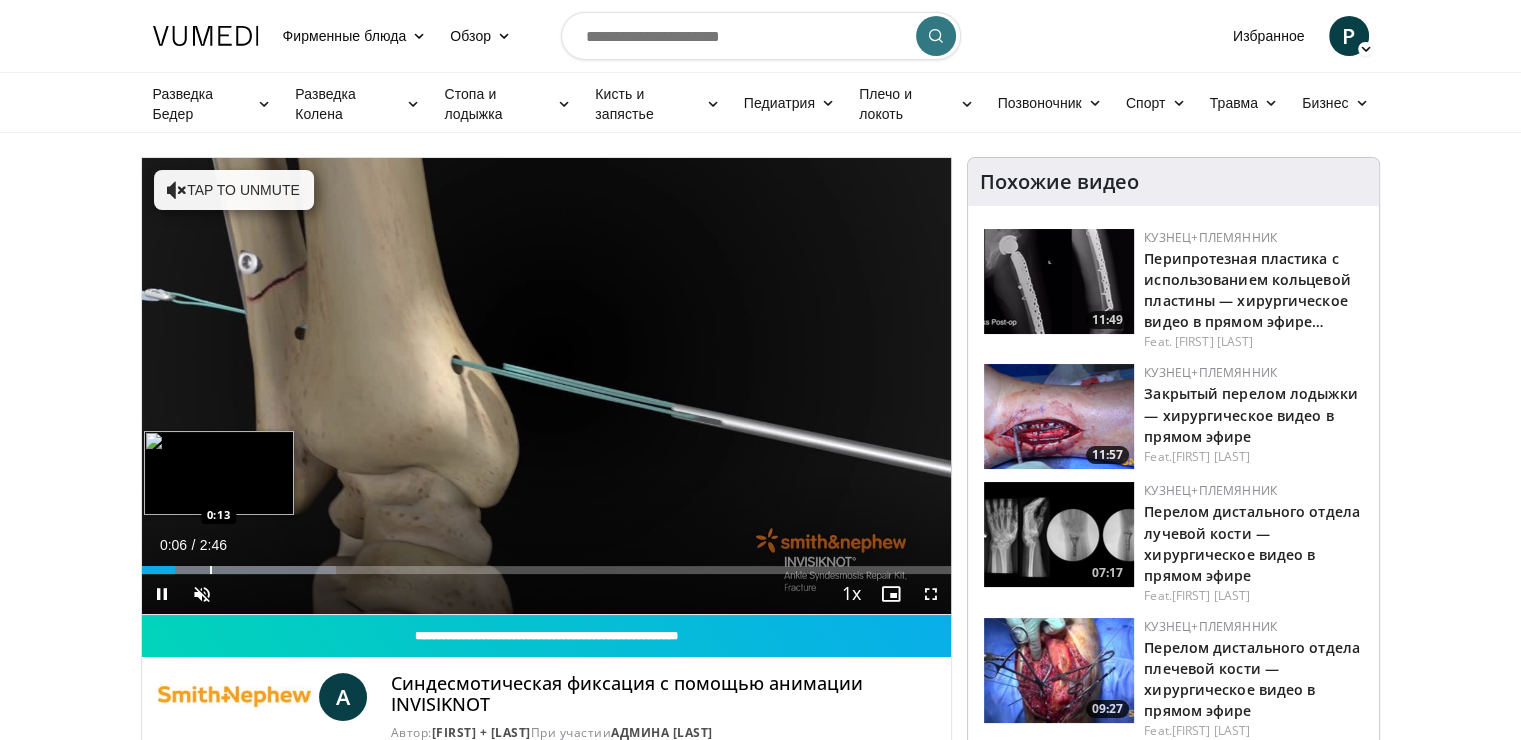 click at bounding box center [211, 570] 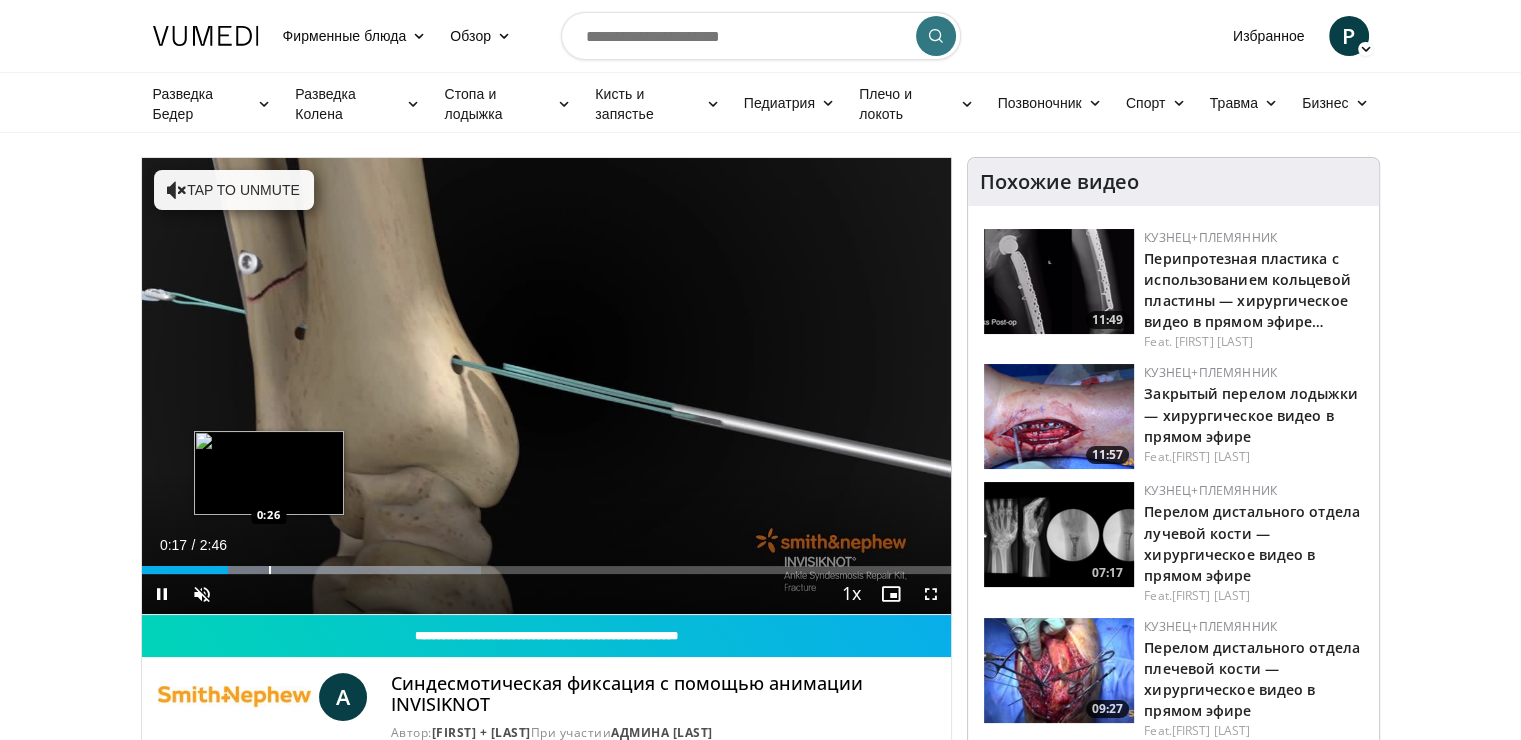 click on "Loaded :  41.88% 0:17 0:26" at bounding box center [547, 564] 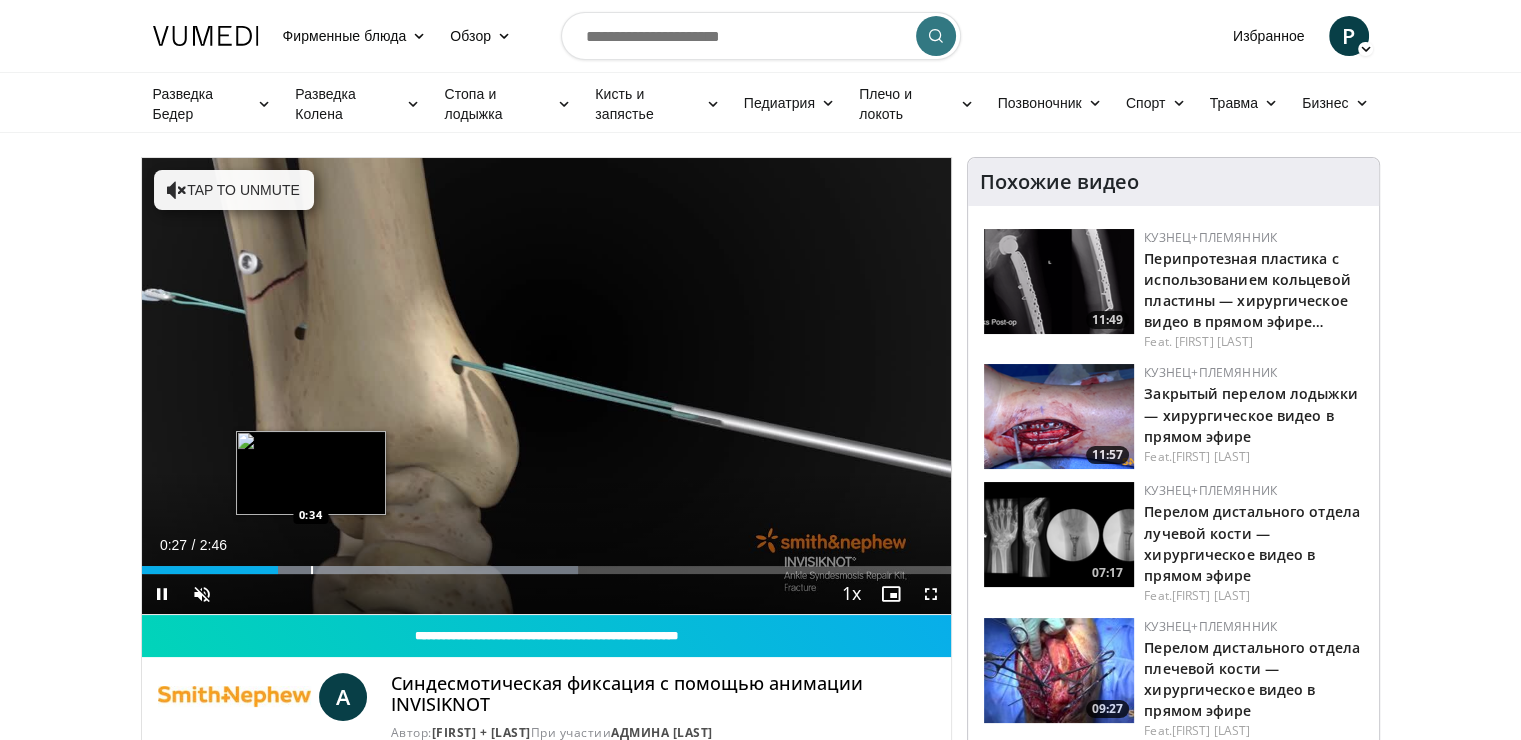 click on "Loaded :  53.86% 0:28 0:34" at bounding box center [547, 564] 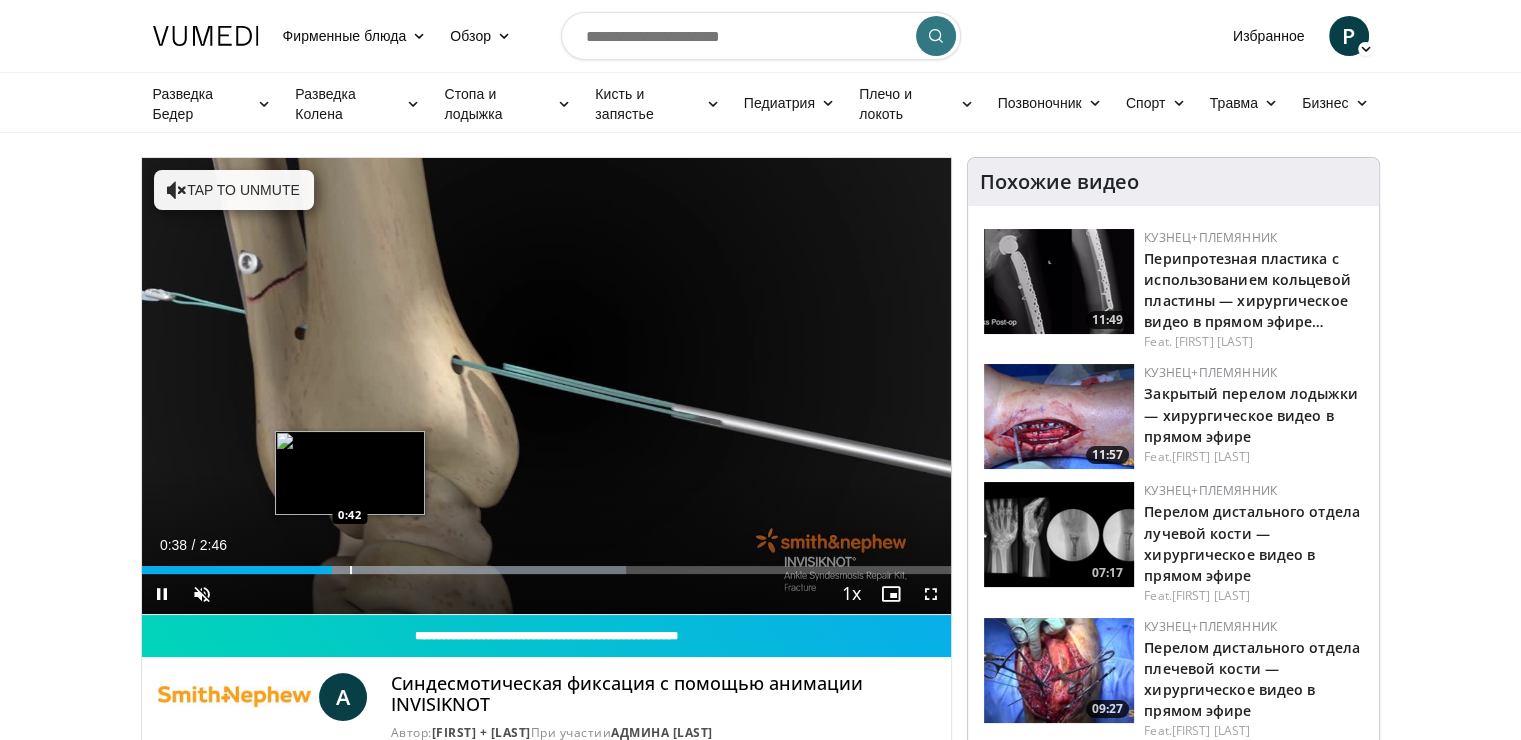 click on "Loaded :  59.84% 0:39 0:42" at bounding box center [547, 564] 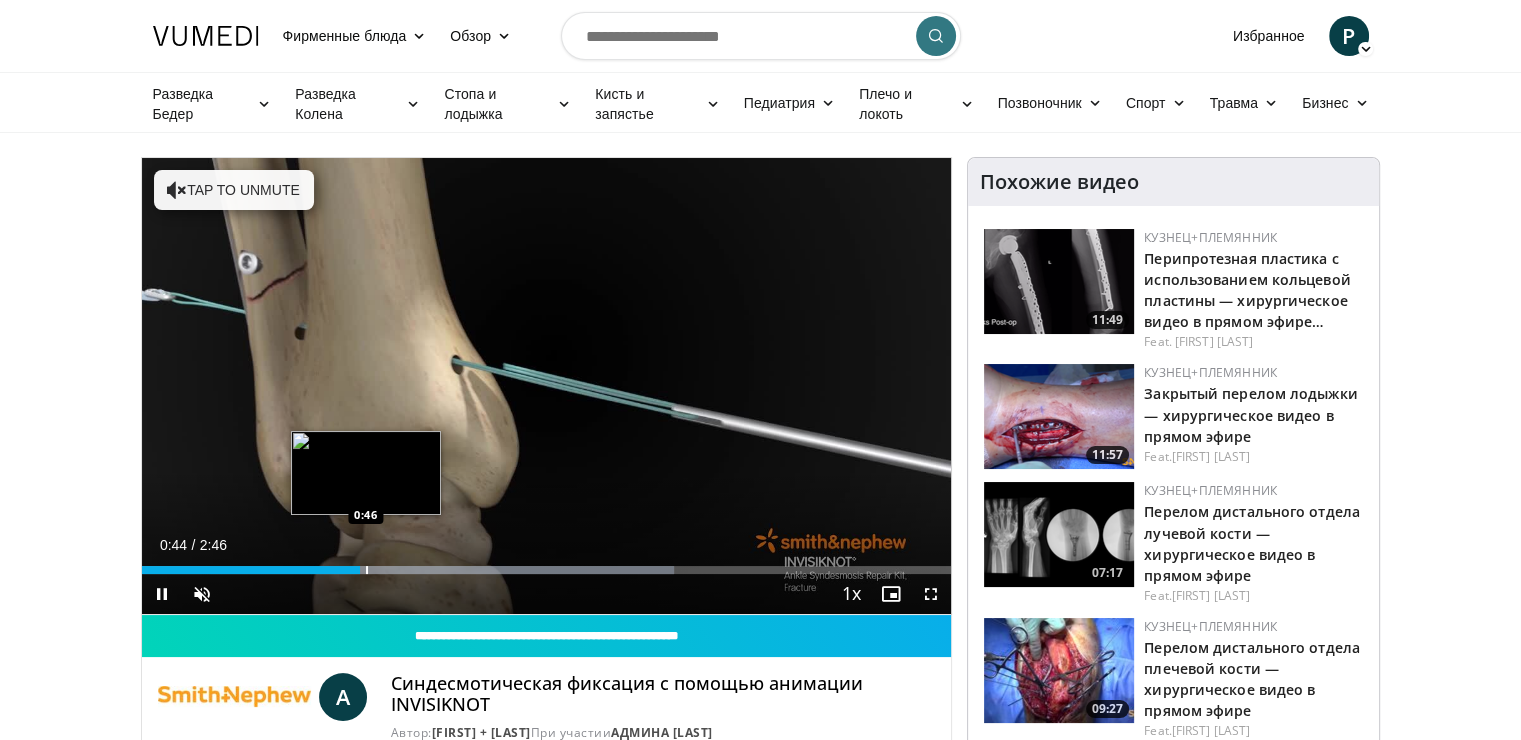 click on "Loaded :  65.83% 0:44 0:46" at bounding box center (547, 564) 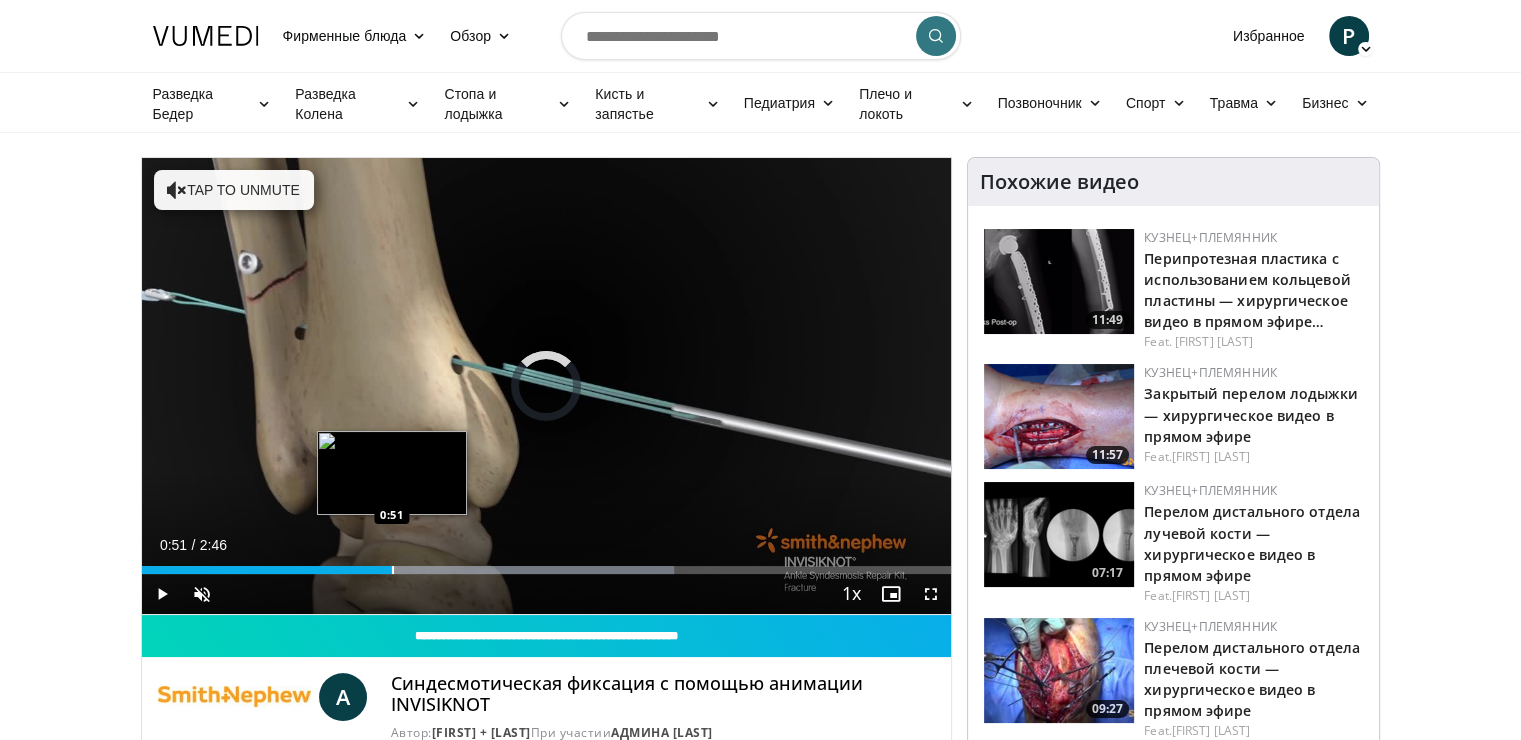 click at bounding box center [393, 570] 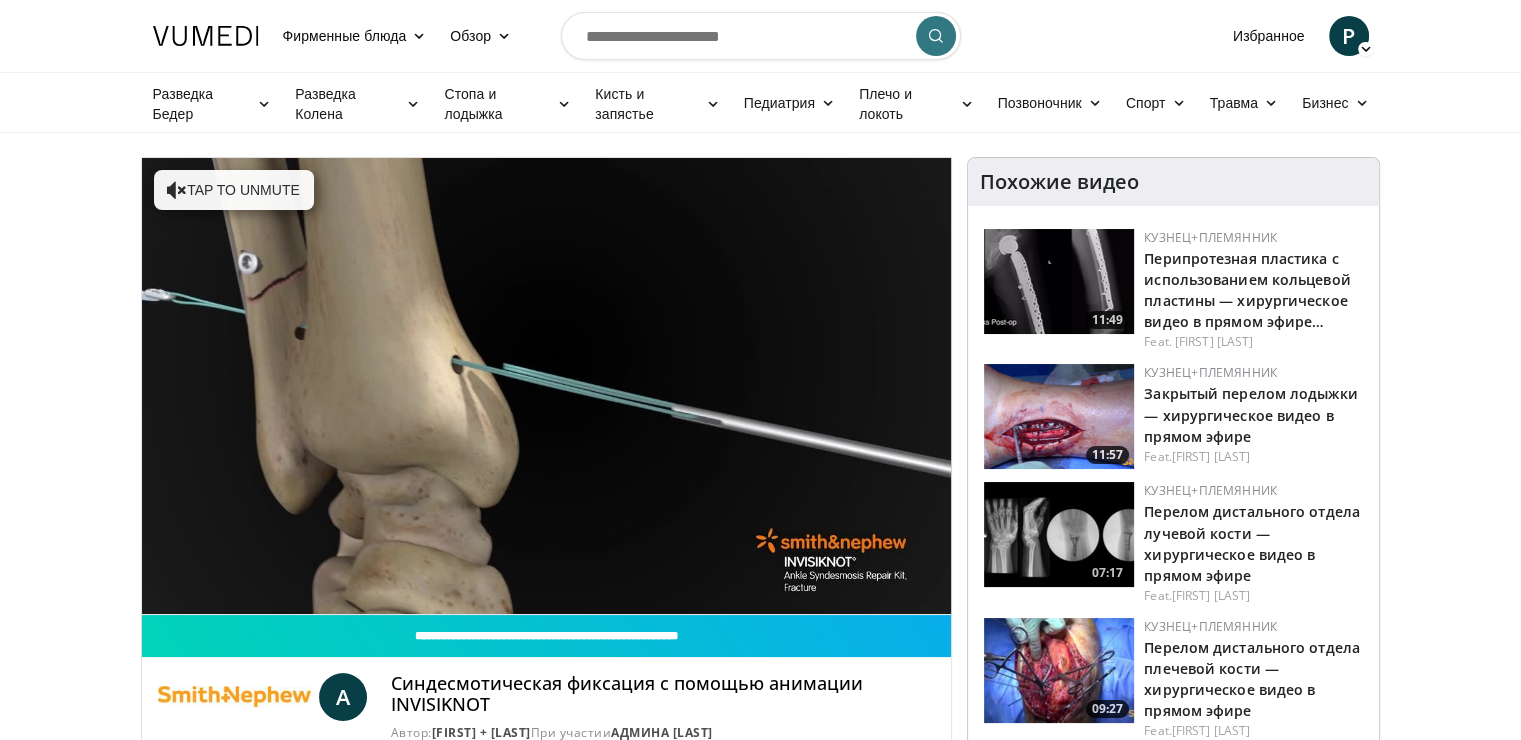 click on "10 seconds
Tap to unmute" at bounding box center [547, 386] 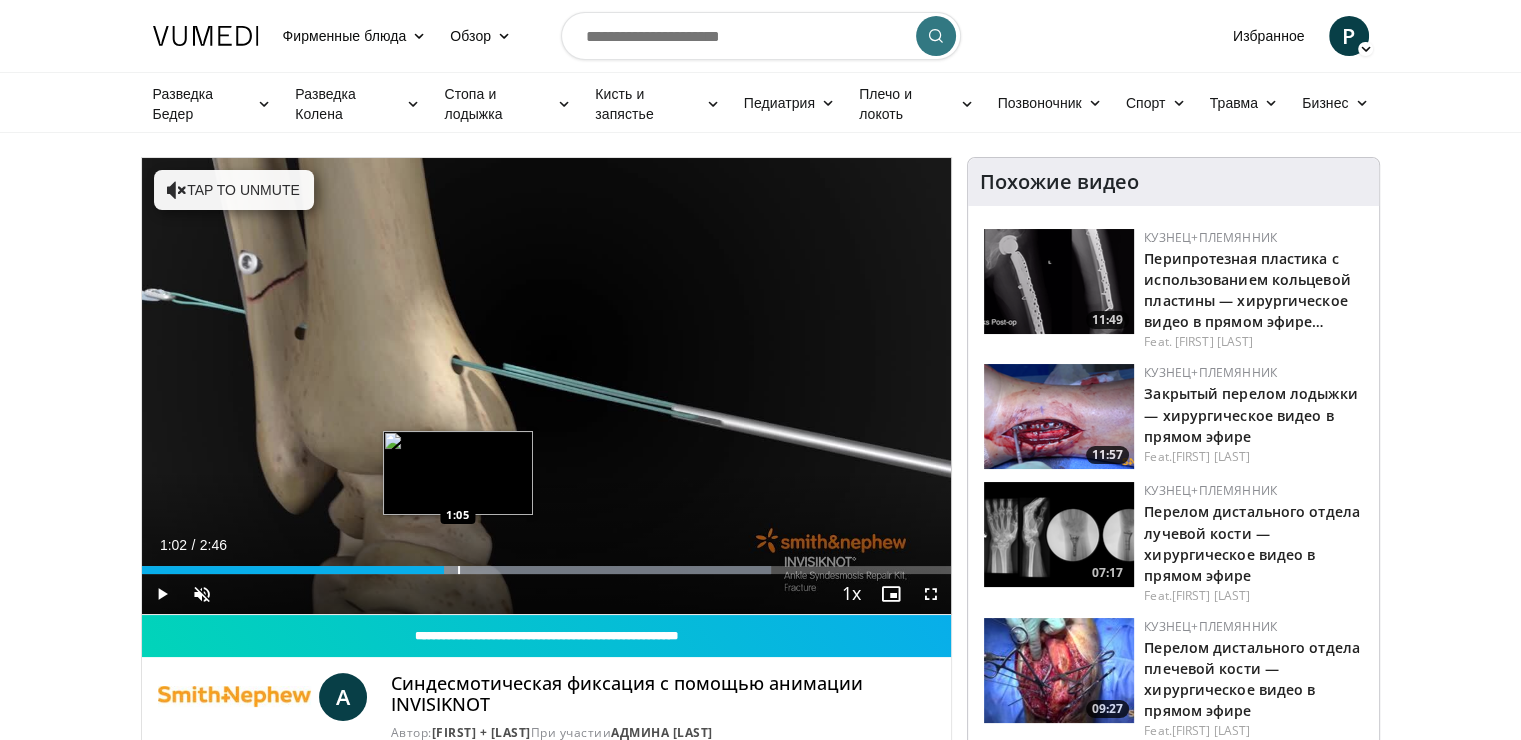 click at bounding box center [459, 570] 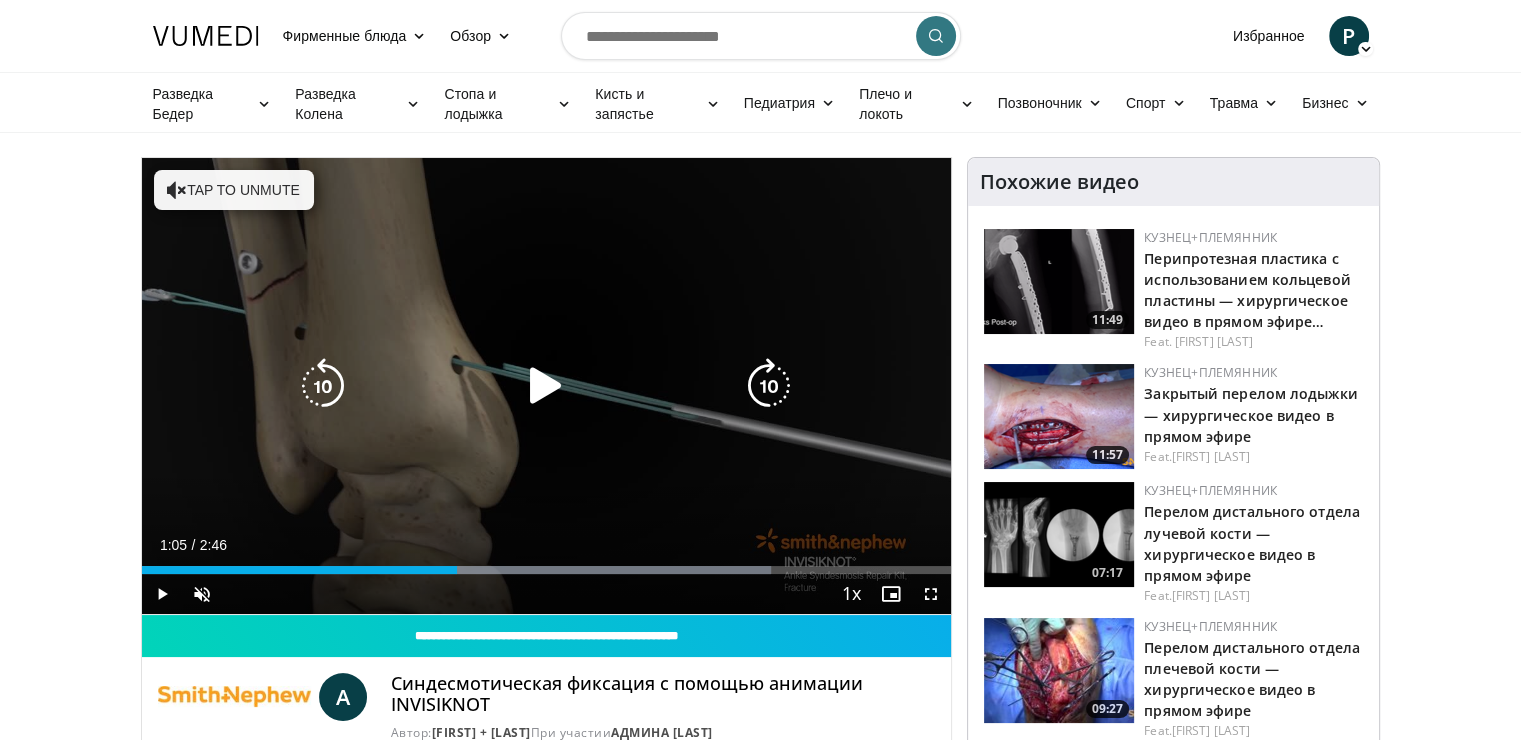 click on "10 seconds
Tap to unmute" at bounding box center [547, 386] 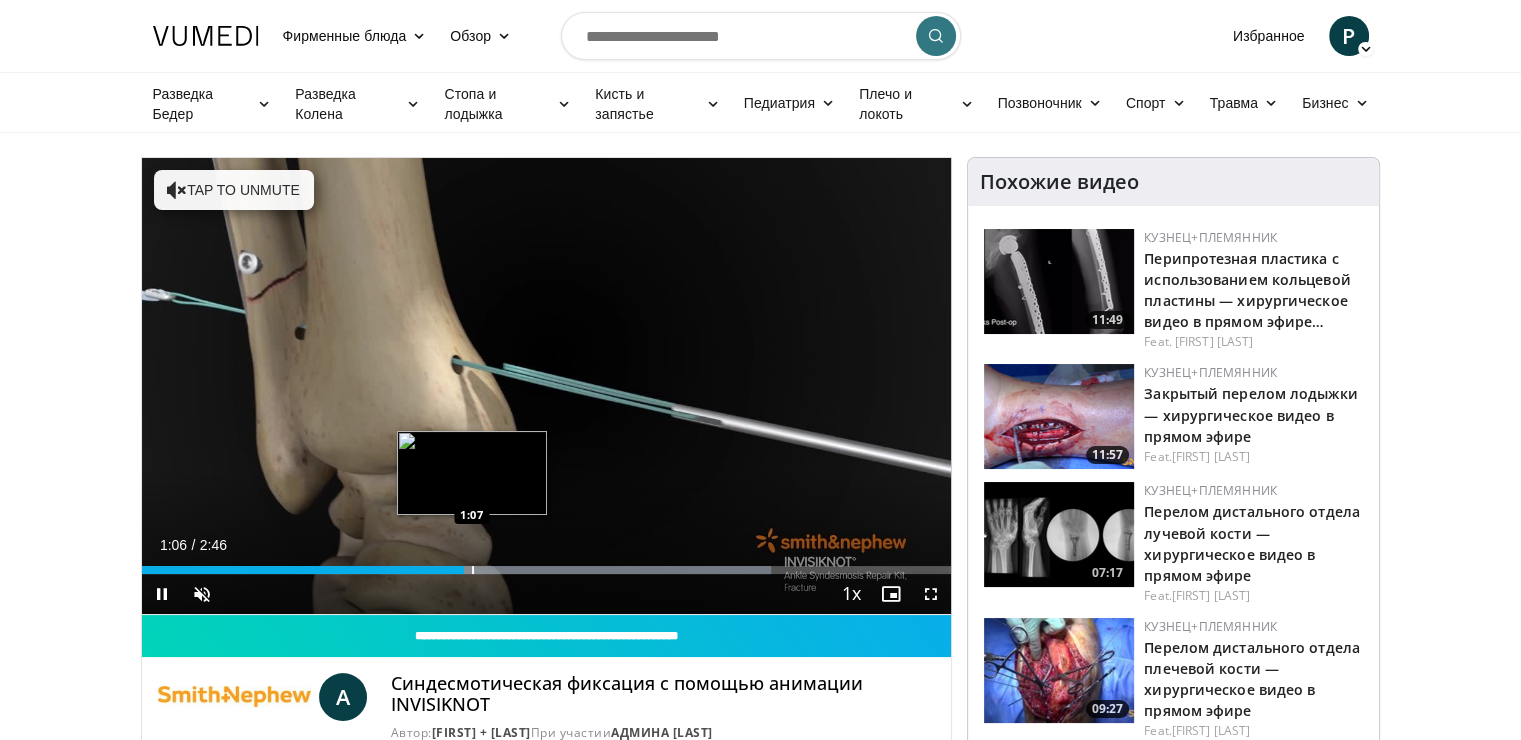 click at bounding box center [473, 570] 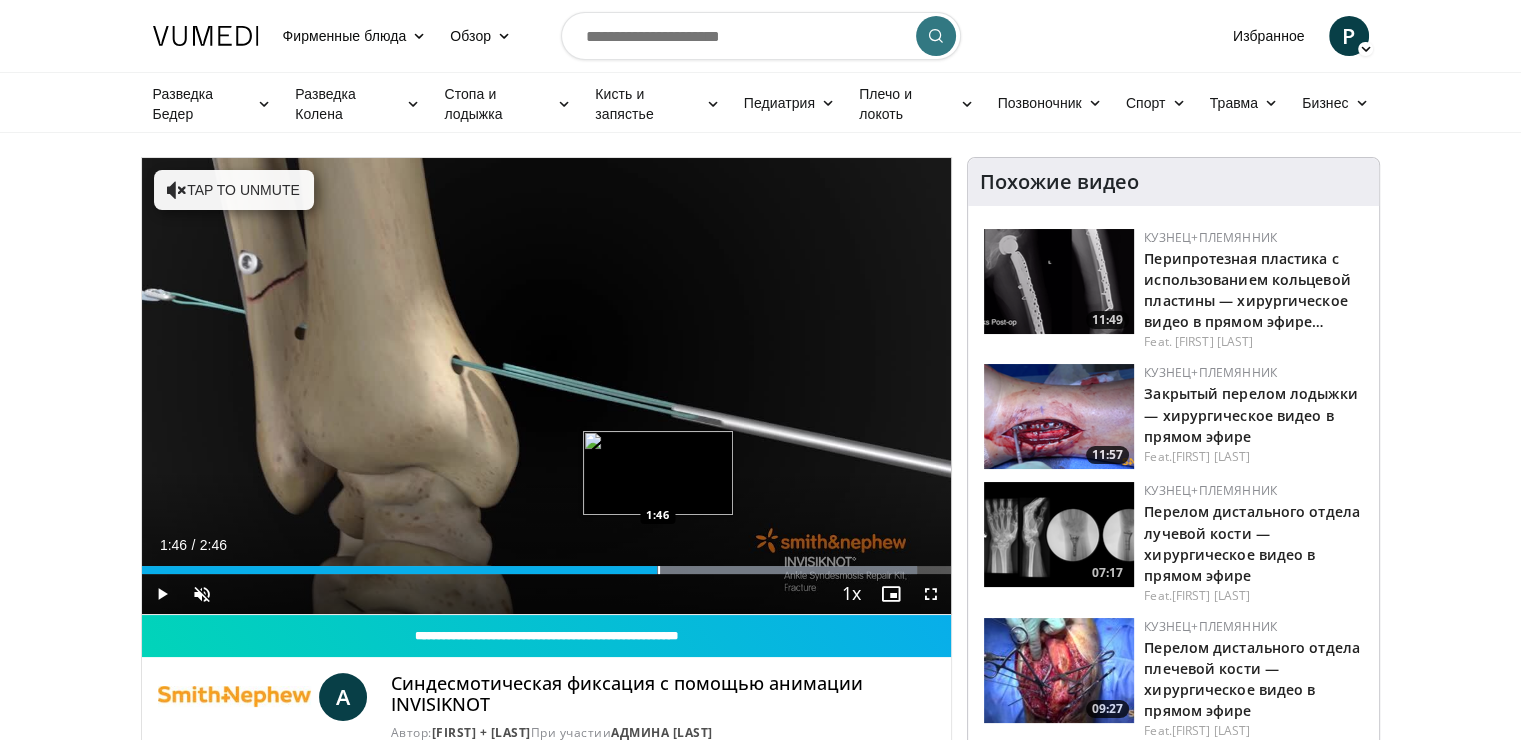 click at bounding box center (659, 570) 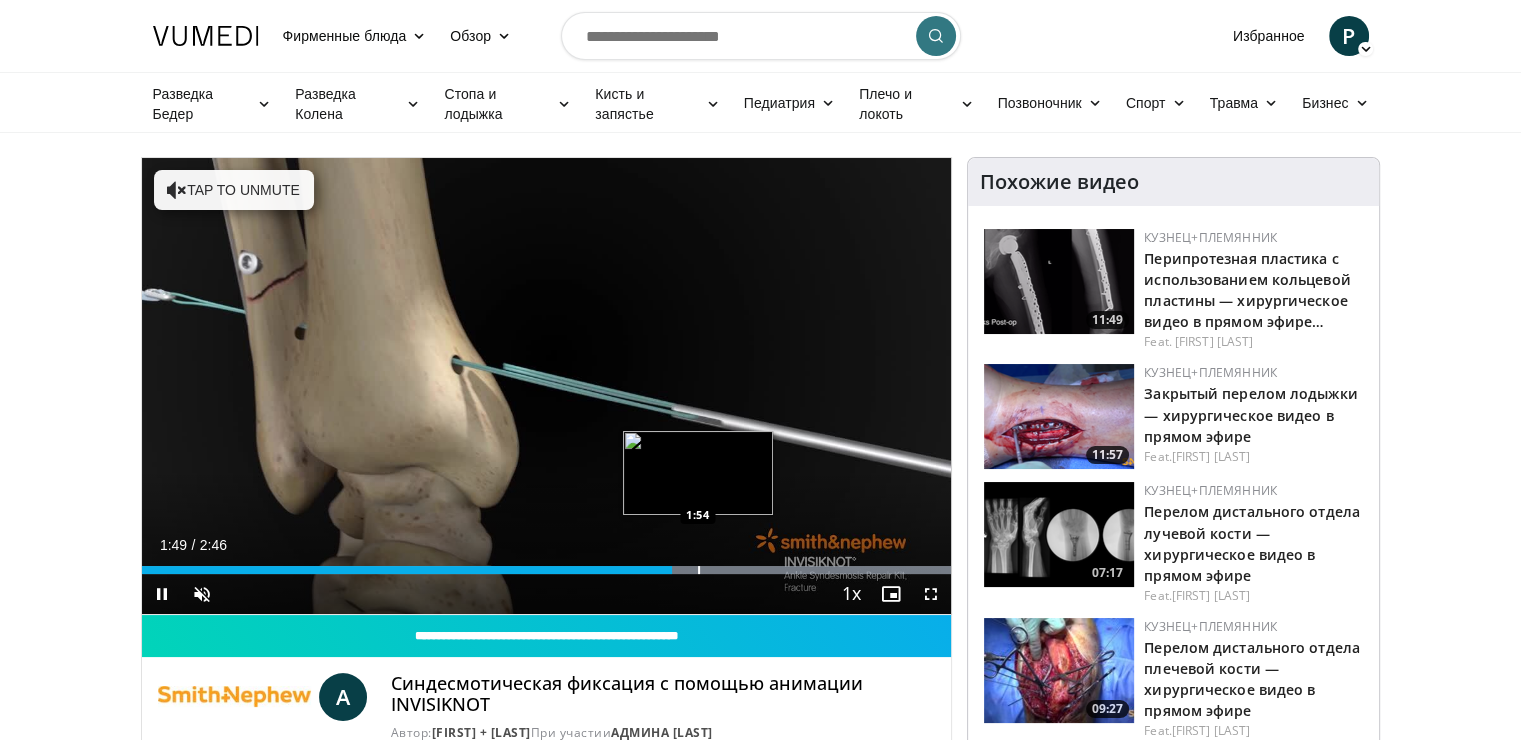 click at bounding box center [699, 570] 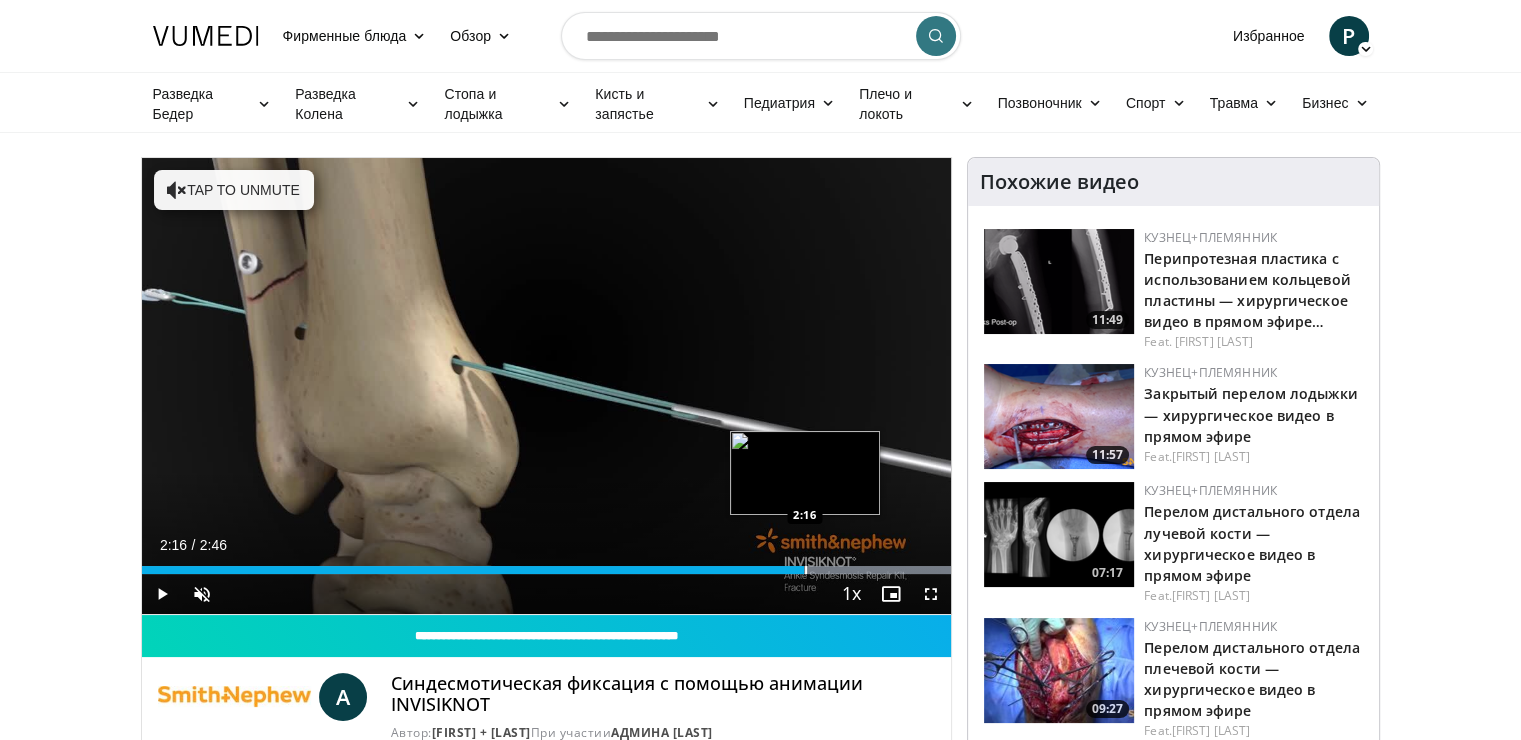 click on "Loaded :  100.00% 2:16 2:16" at bounding box center (547, 570) 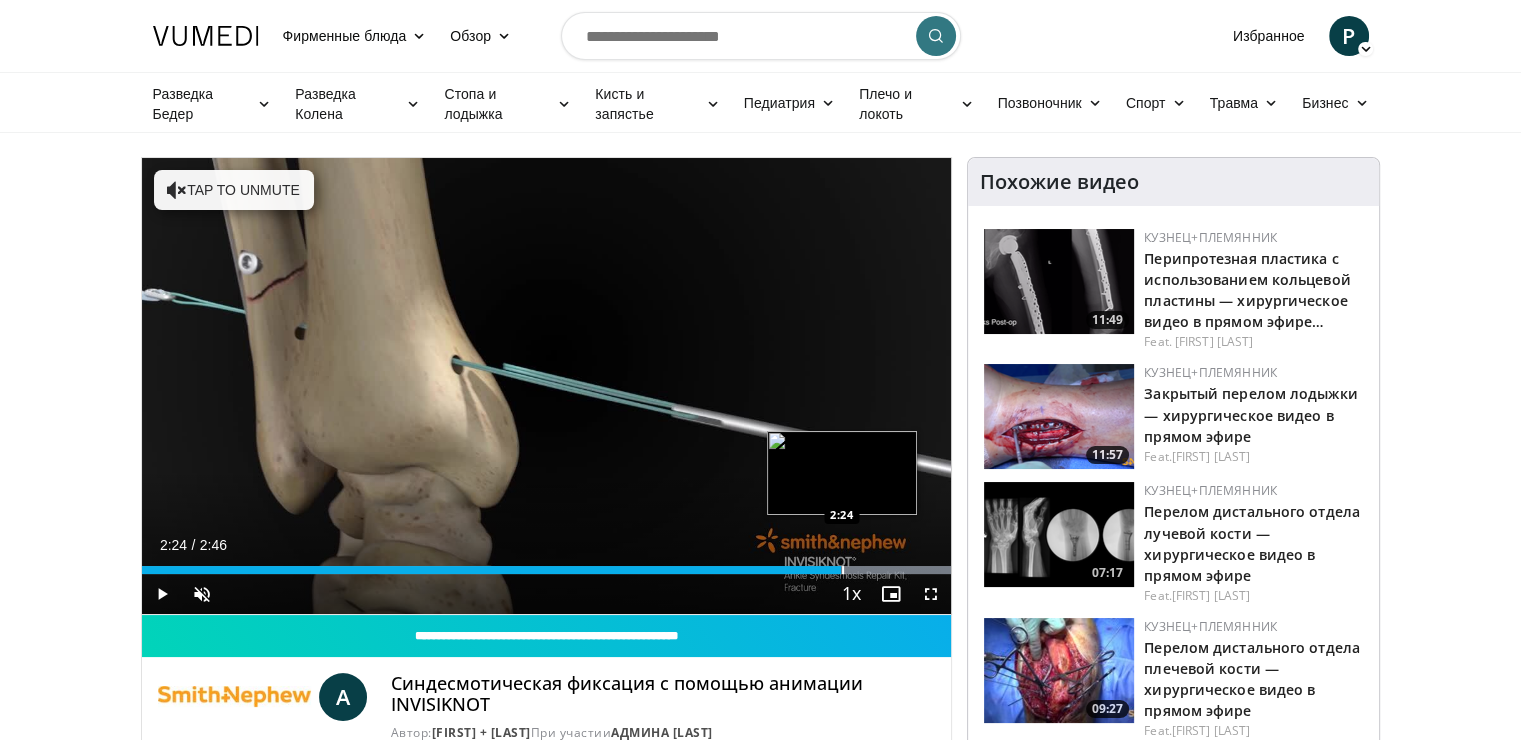 click on "Loaded :  100.00% 2:17 2:24" at bounding box center [547, 564] 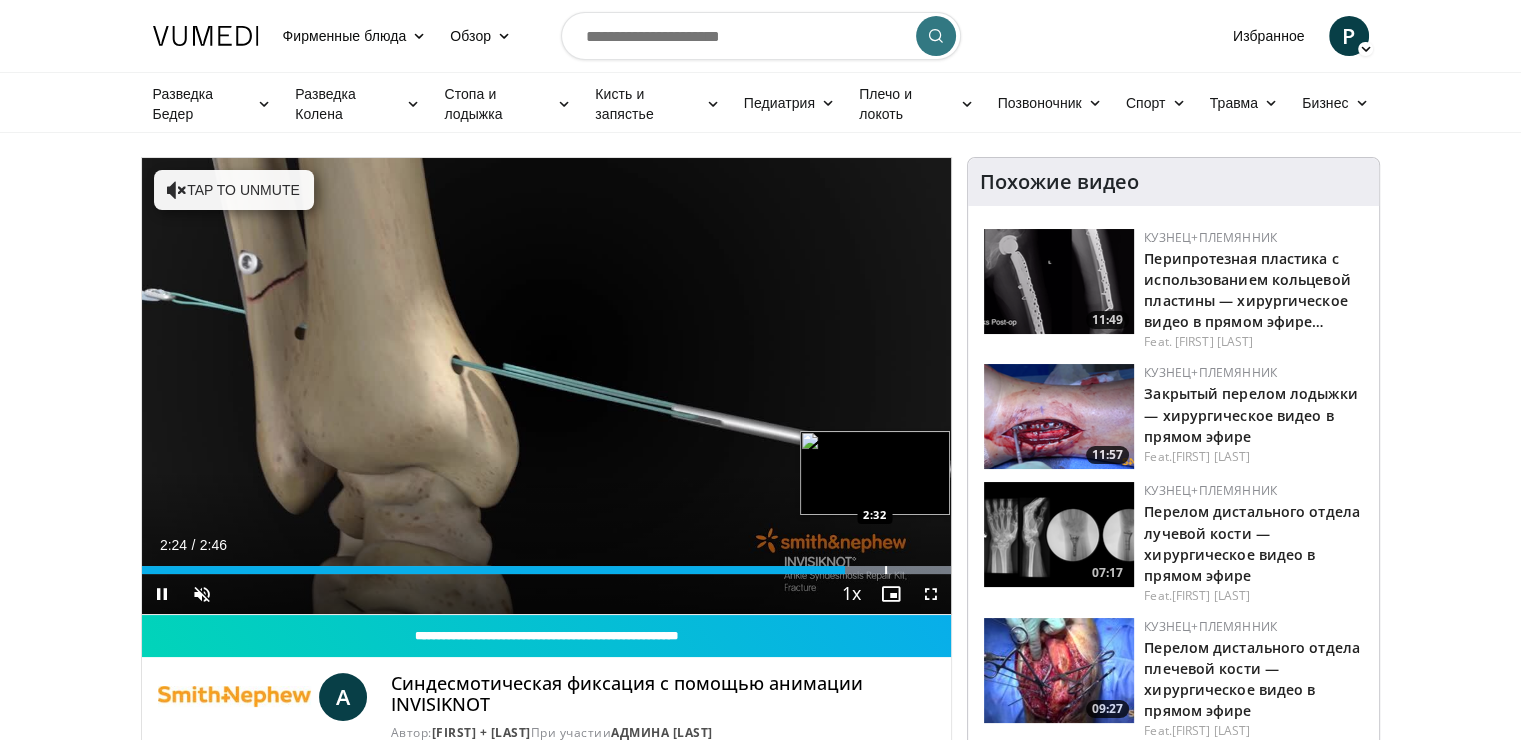 click at bounding box center [886, 570] 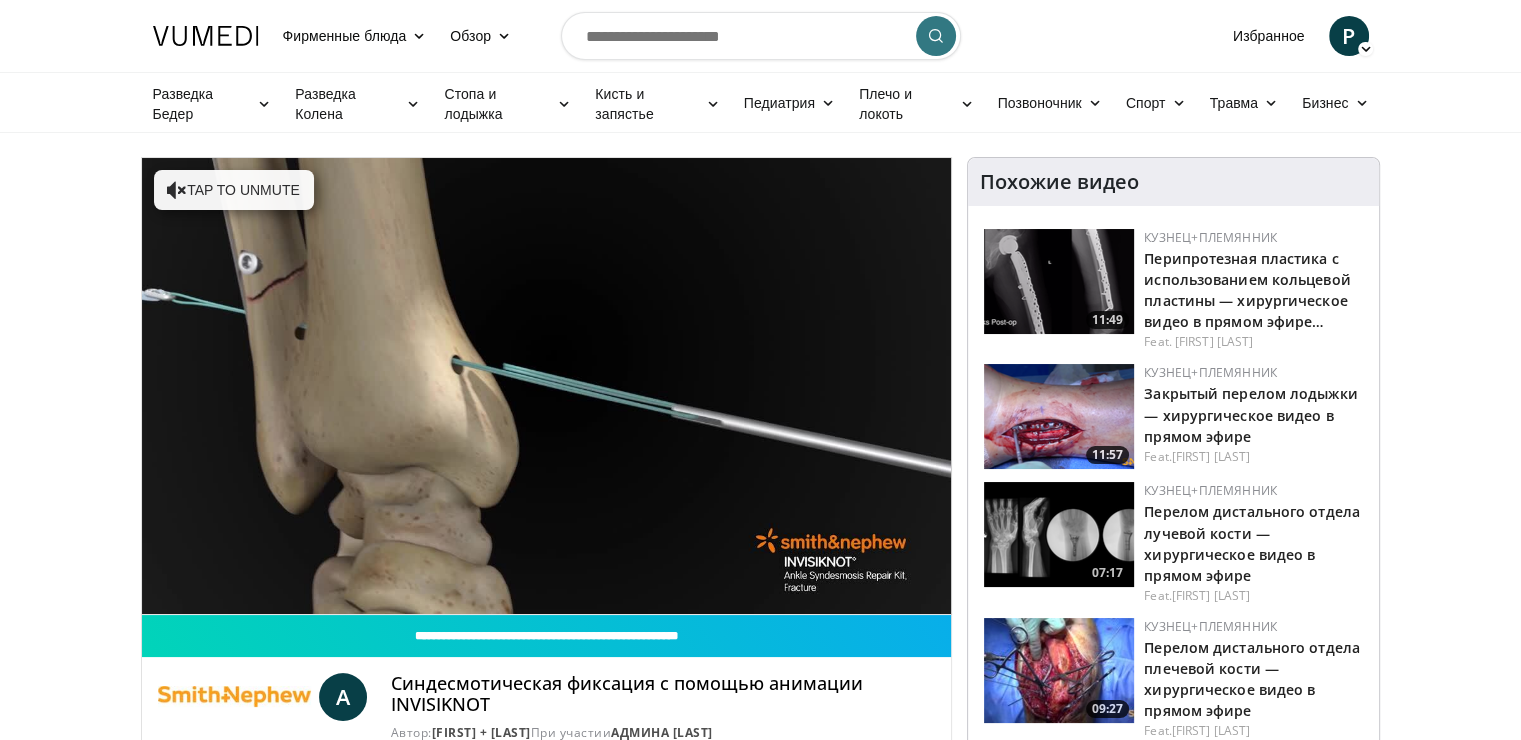 click at bounding box center (1059, 416) 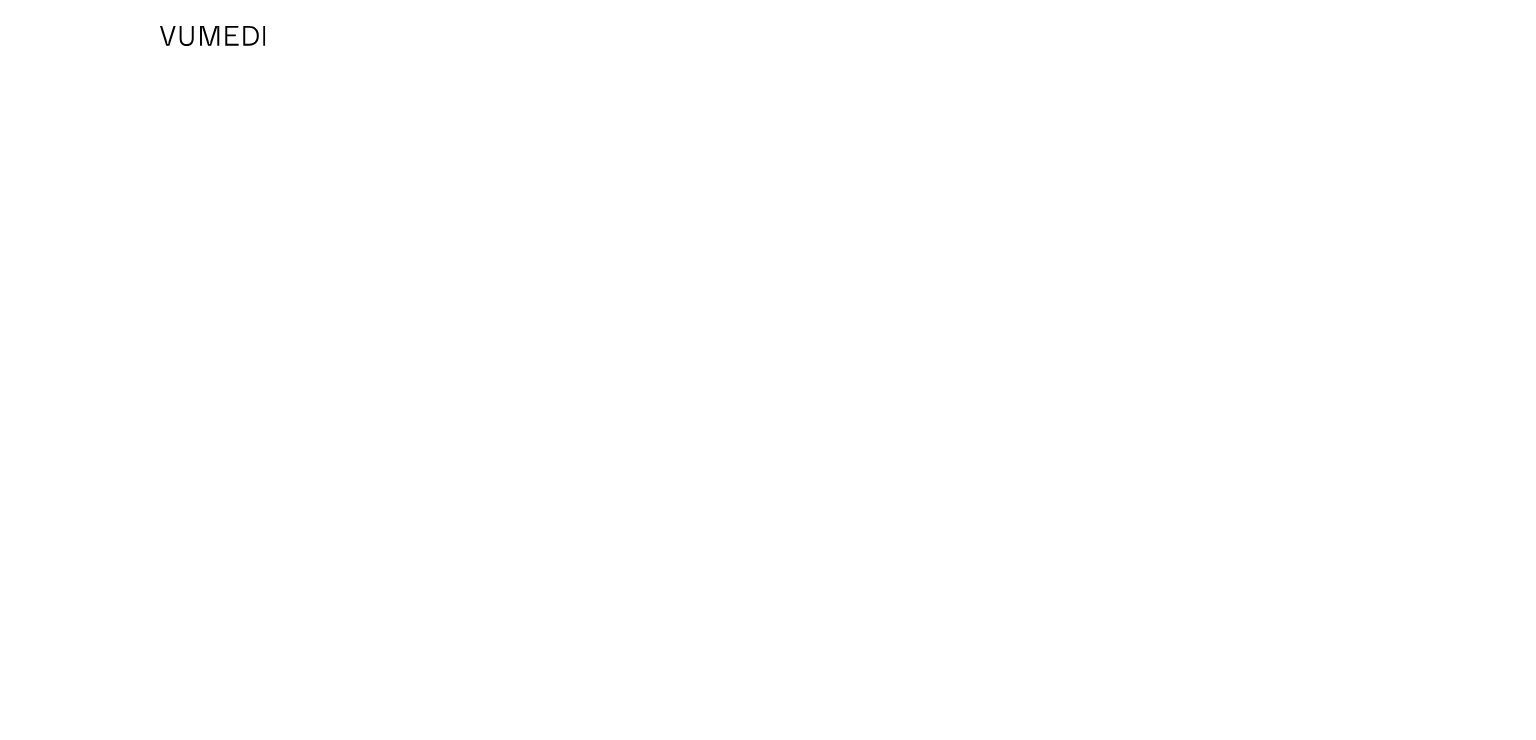 scroll, scrollTop: 0, scrollLeft: 0, axis: both 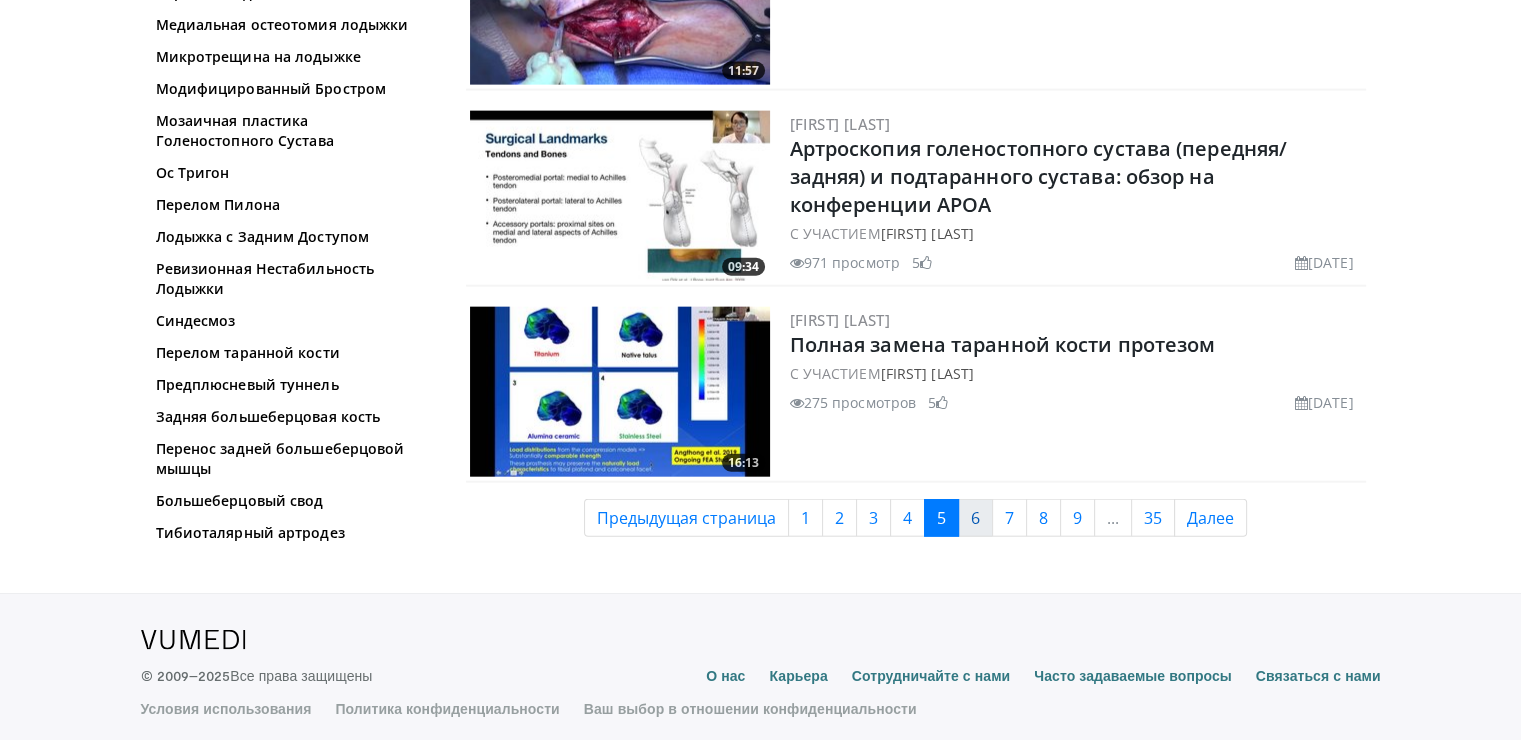 click on "6" at bounding box center (975, 518) 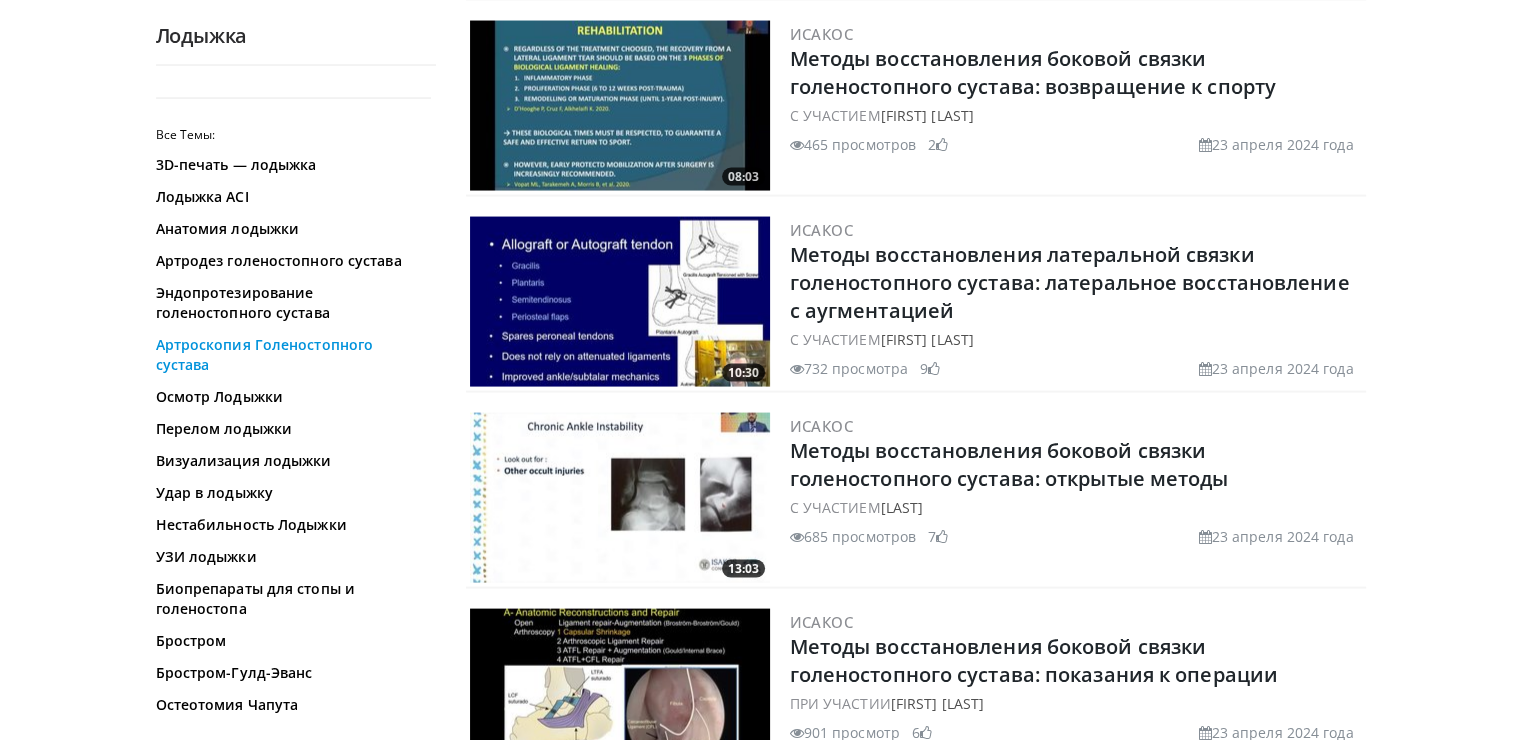 scroll, scrollTop: 4000, scrollLeft: 0, axis: vertical 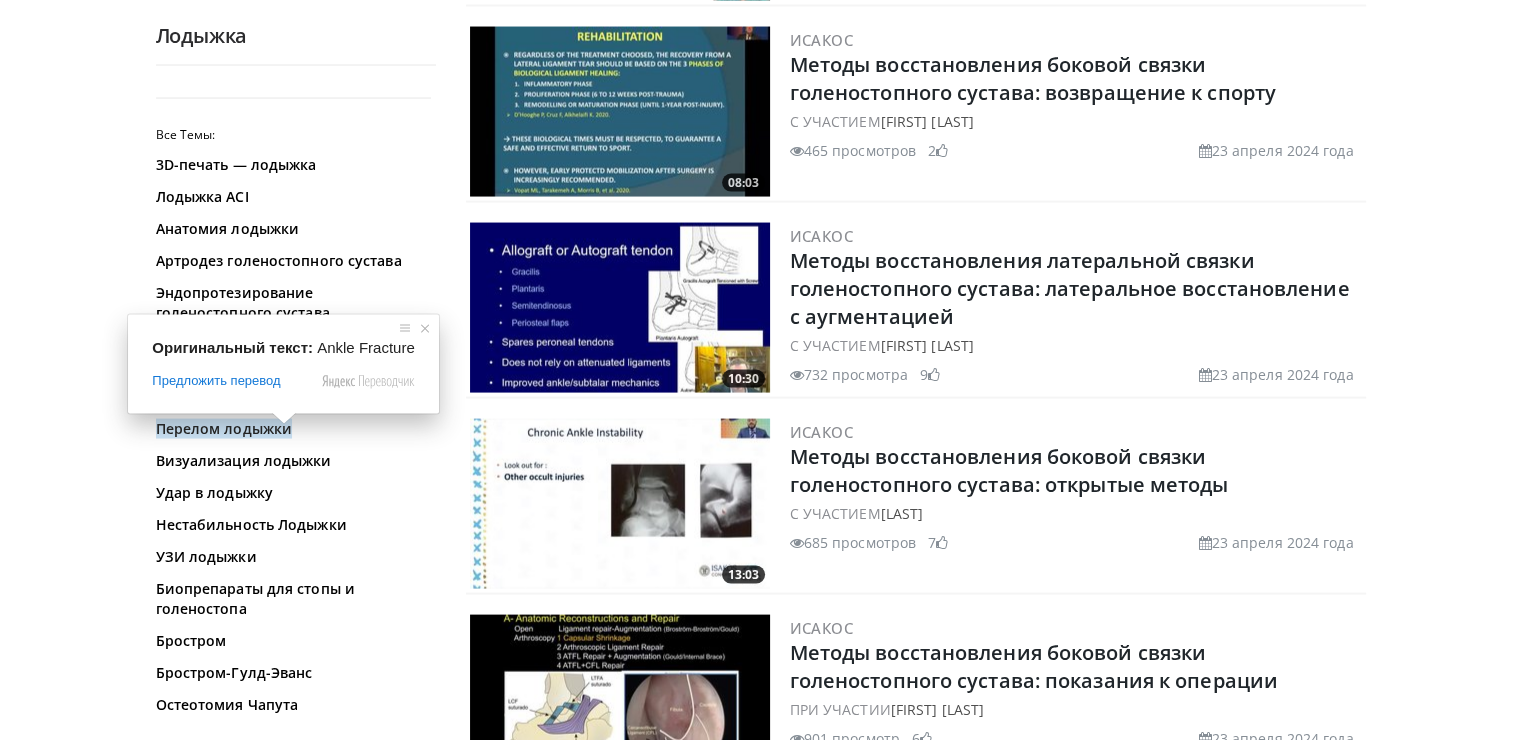 click at bounding box center [284, 419] 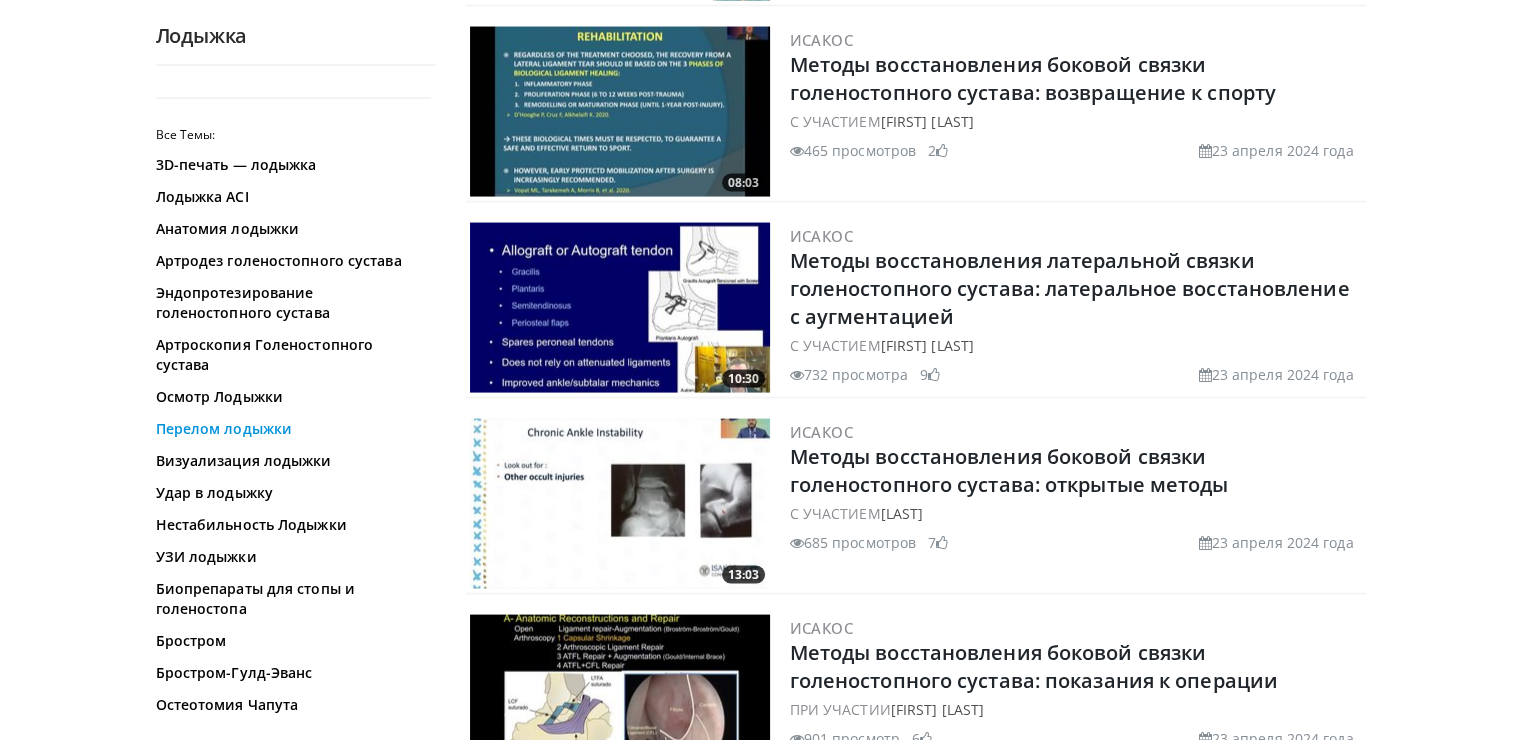 click on "Перелом лодыжки" at bounding box center [224, 429] 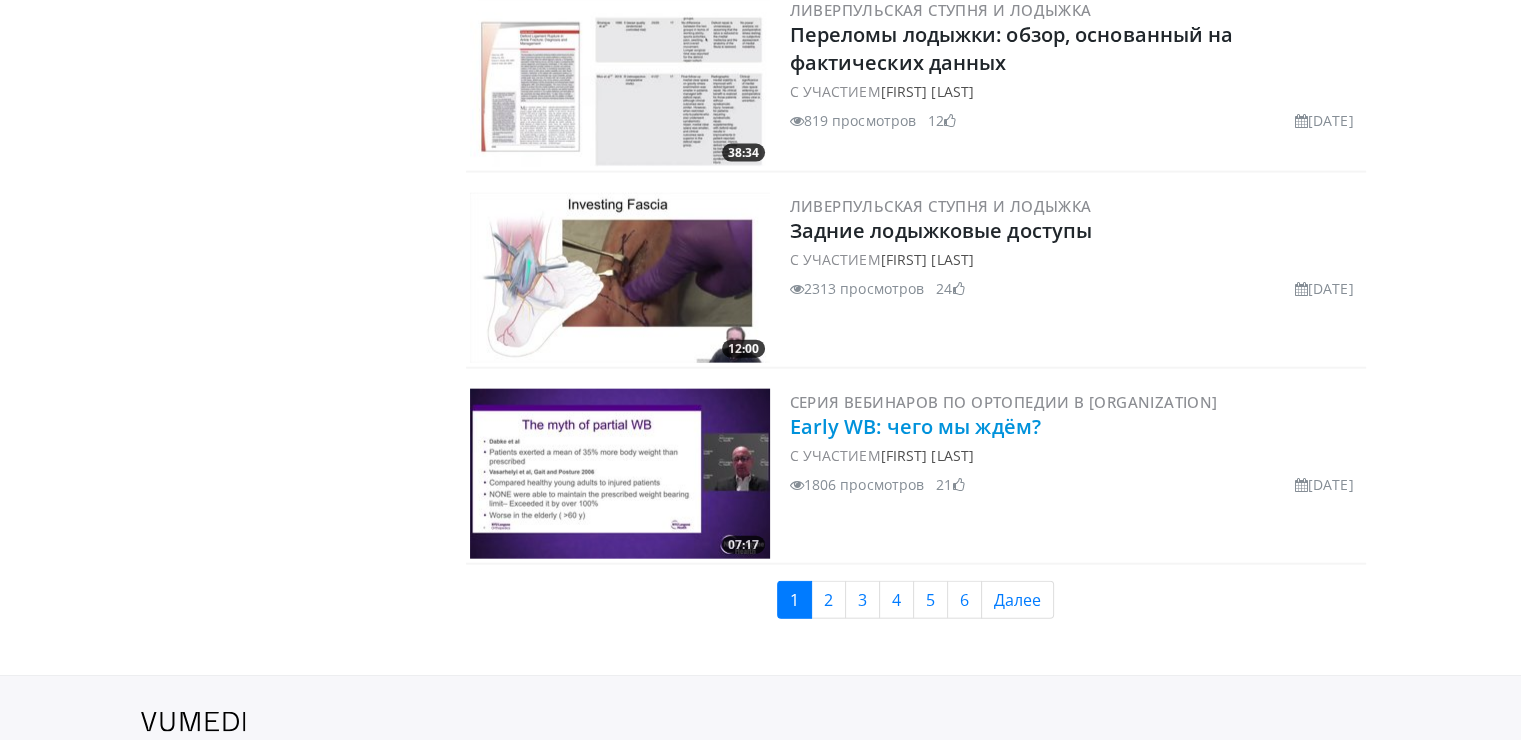 scroll, scrollTop: 4538, scrollLeft: 0, axis: vertical 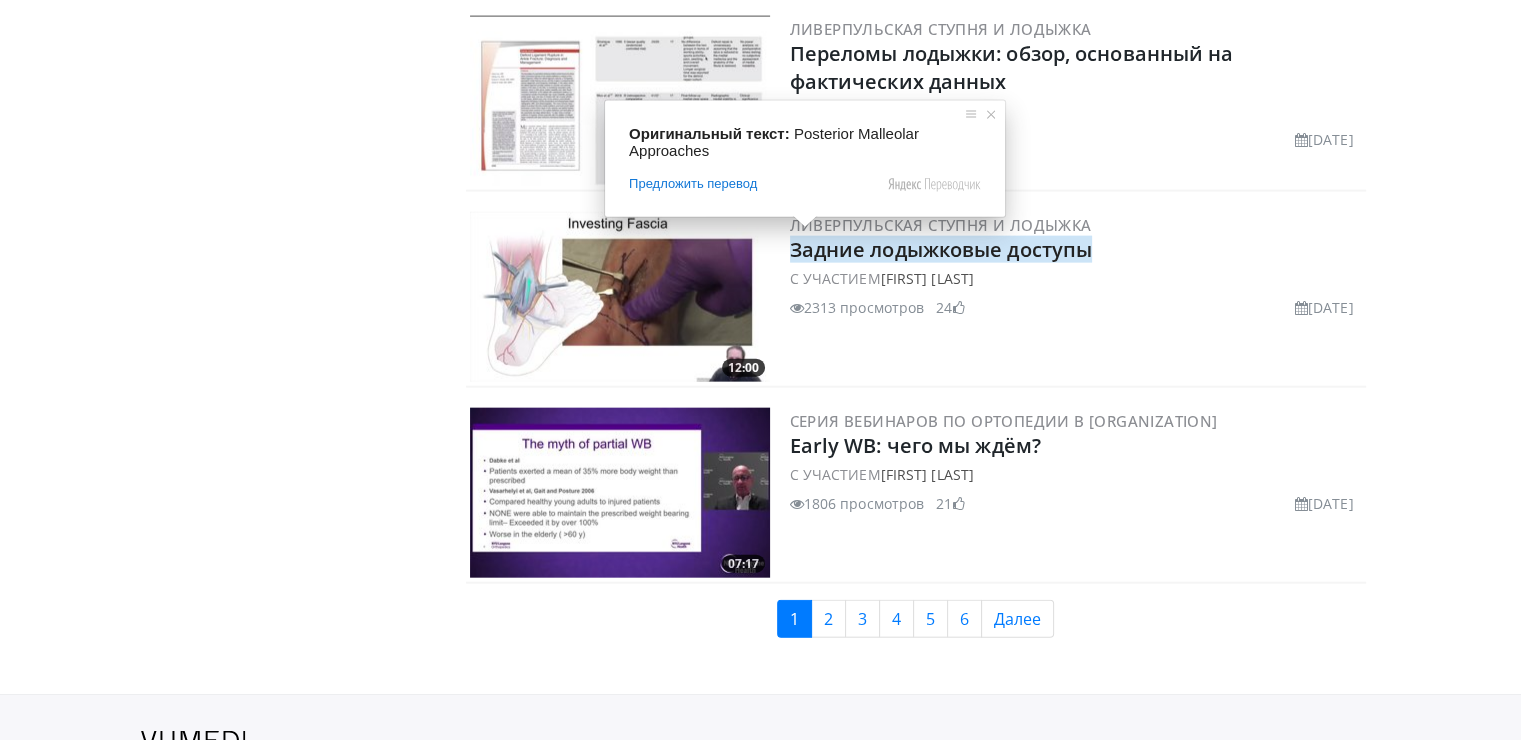 click on "Задние лодыжковые доступы" at bounding box center (941, 249) 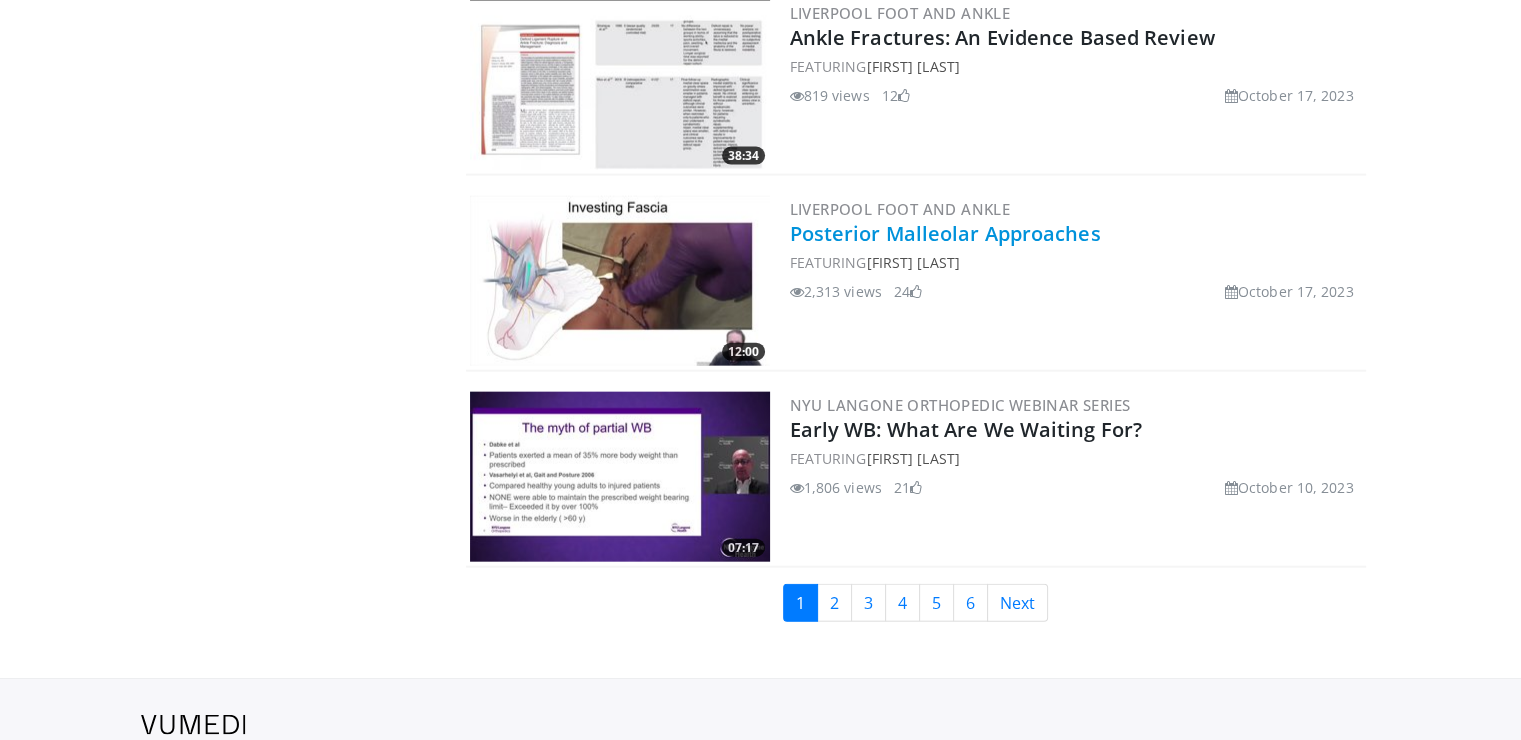 scroll, scrollTop: 4523, scrollLeft: 0, axis: vertical 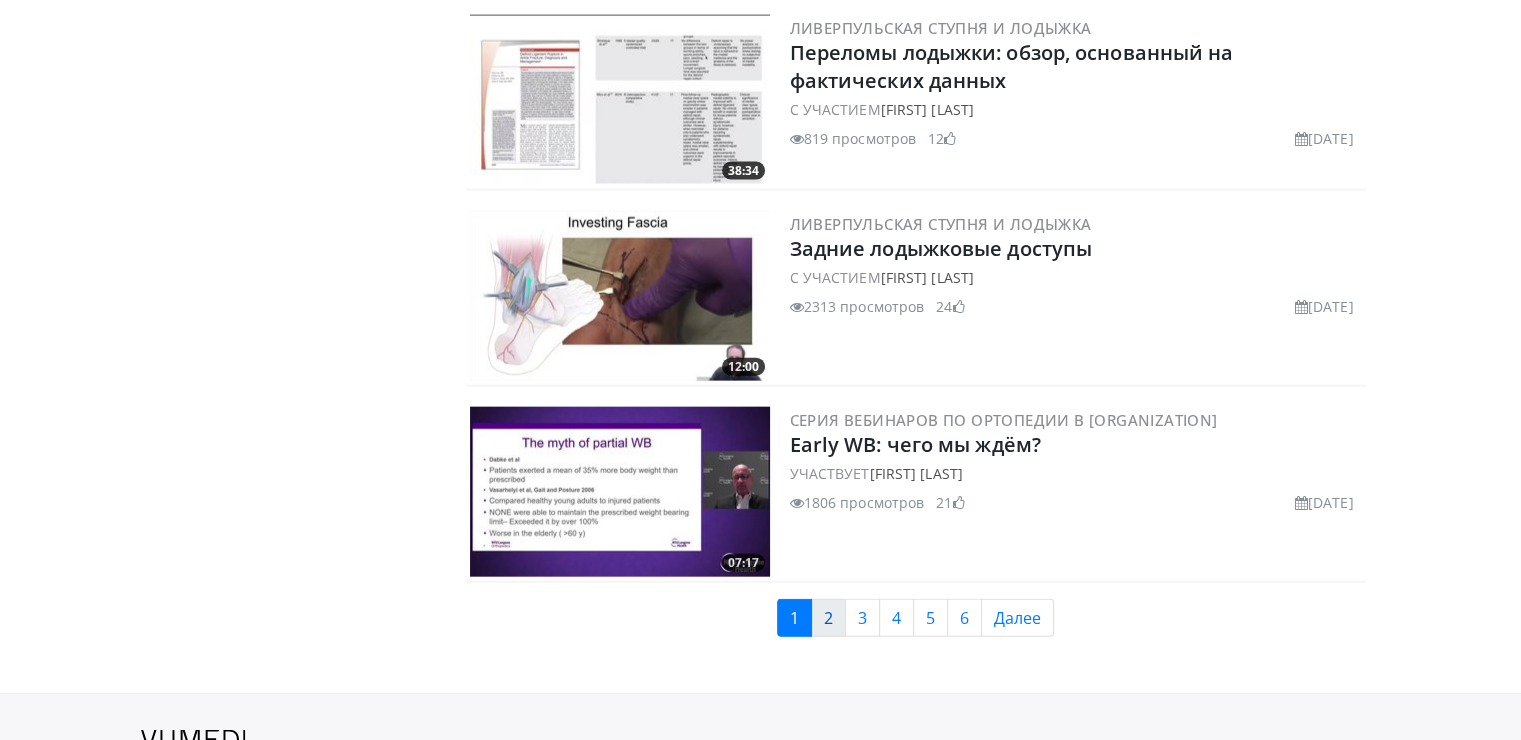click on "2" at bounding box center [828, 618] 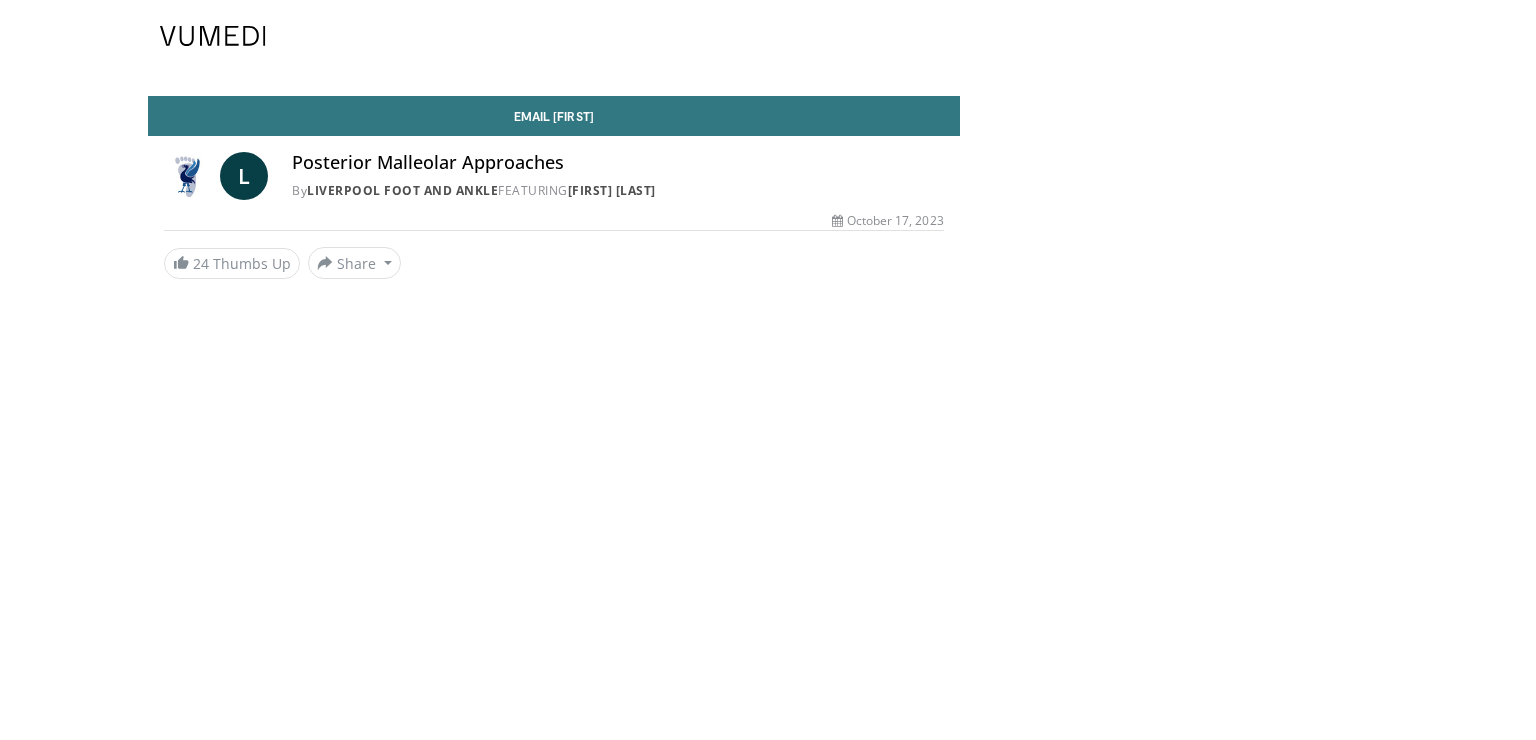 scroll, scrollTop: 0, scrollLeft: 0, axis: both 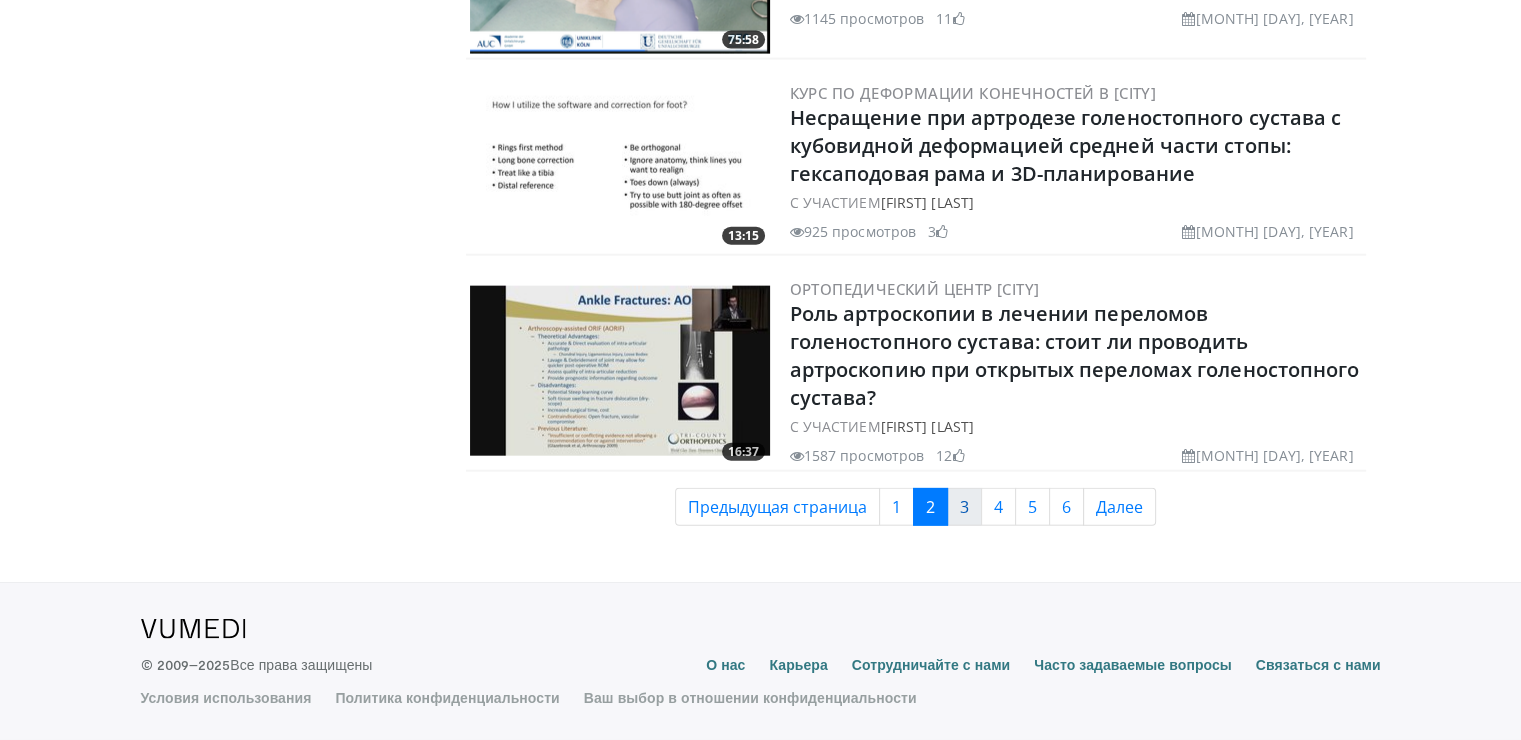 click on "3" at bounding box center [964, 507] 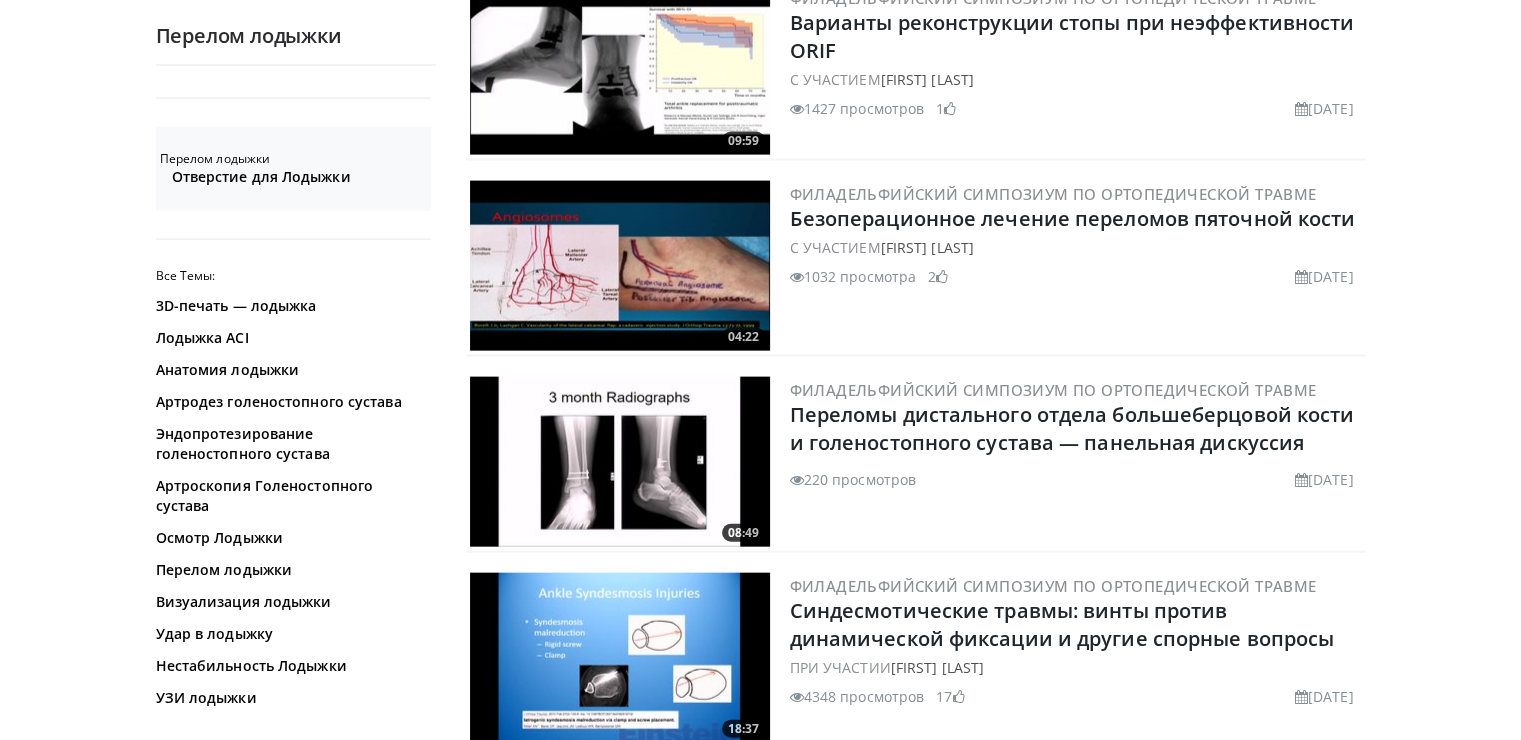 scroll, scrollTop: 4693, scrollLeft: 0, axis: vertical 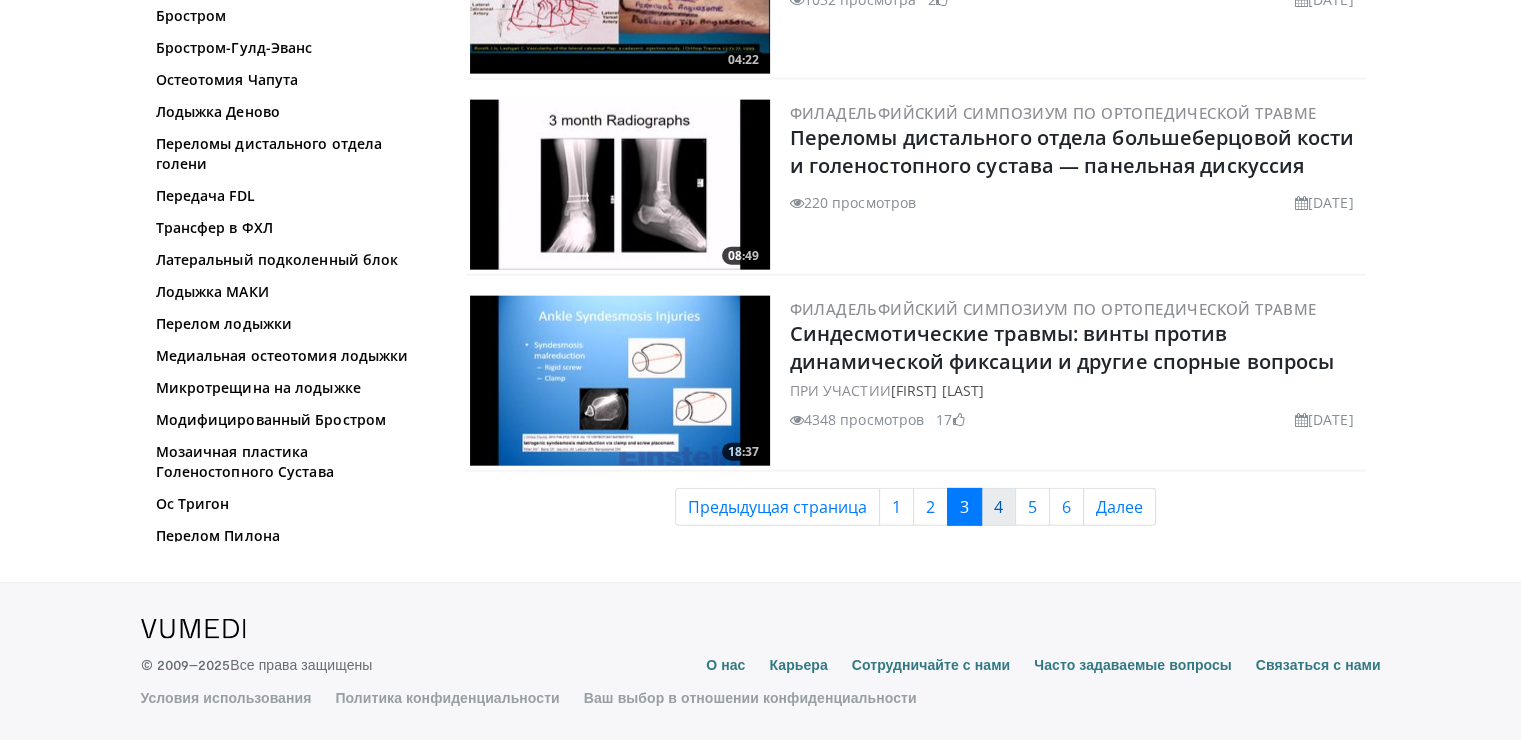 click on "4" at bounding box center [998, 507] 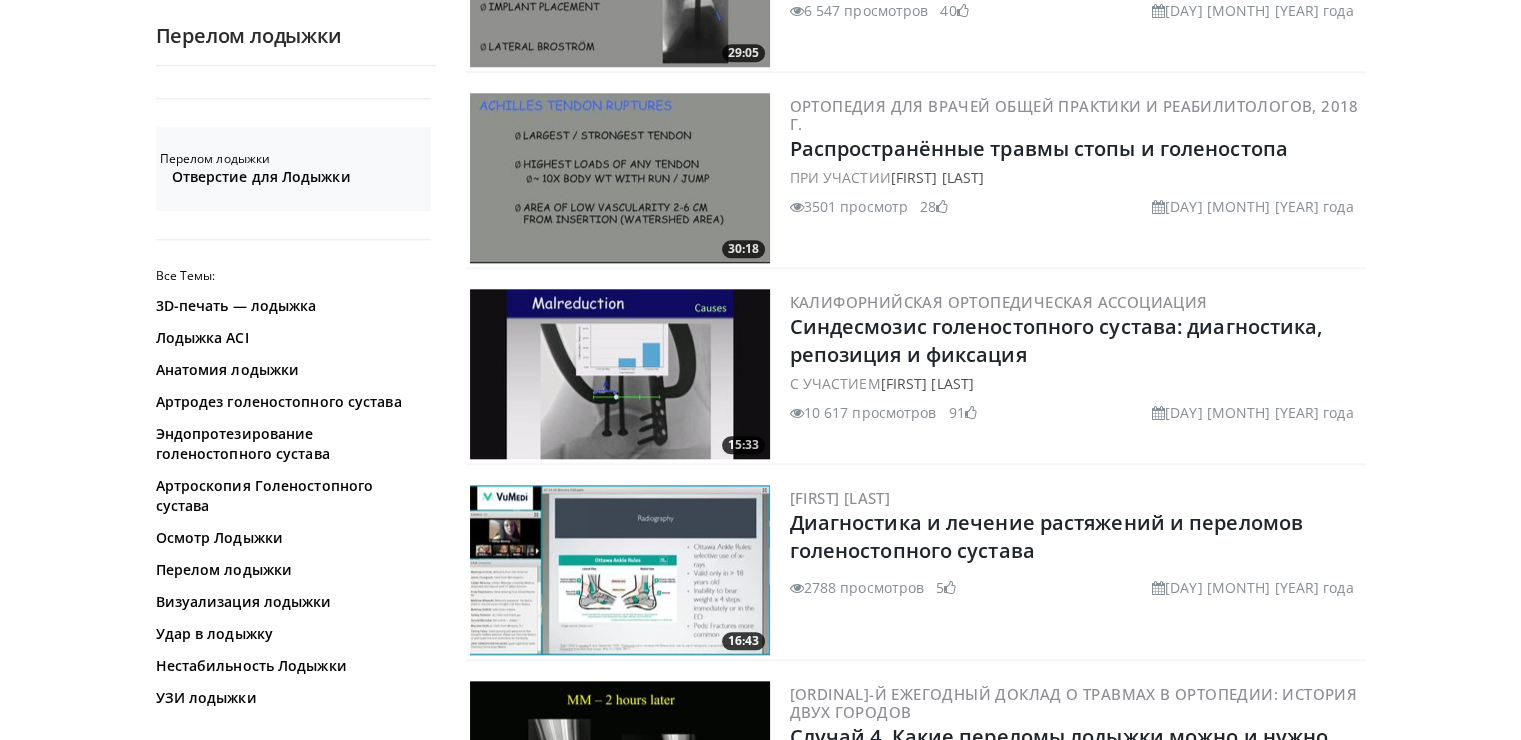scroll, scrollTop: 2400, scrollLeft: 0, axis: vertical 